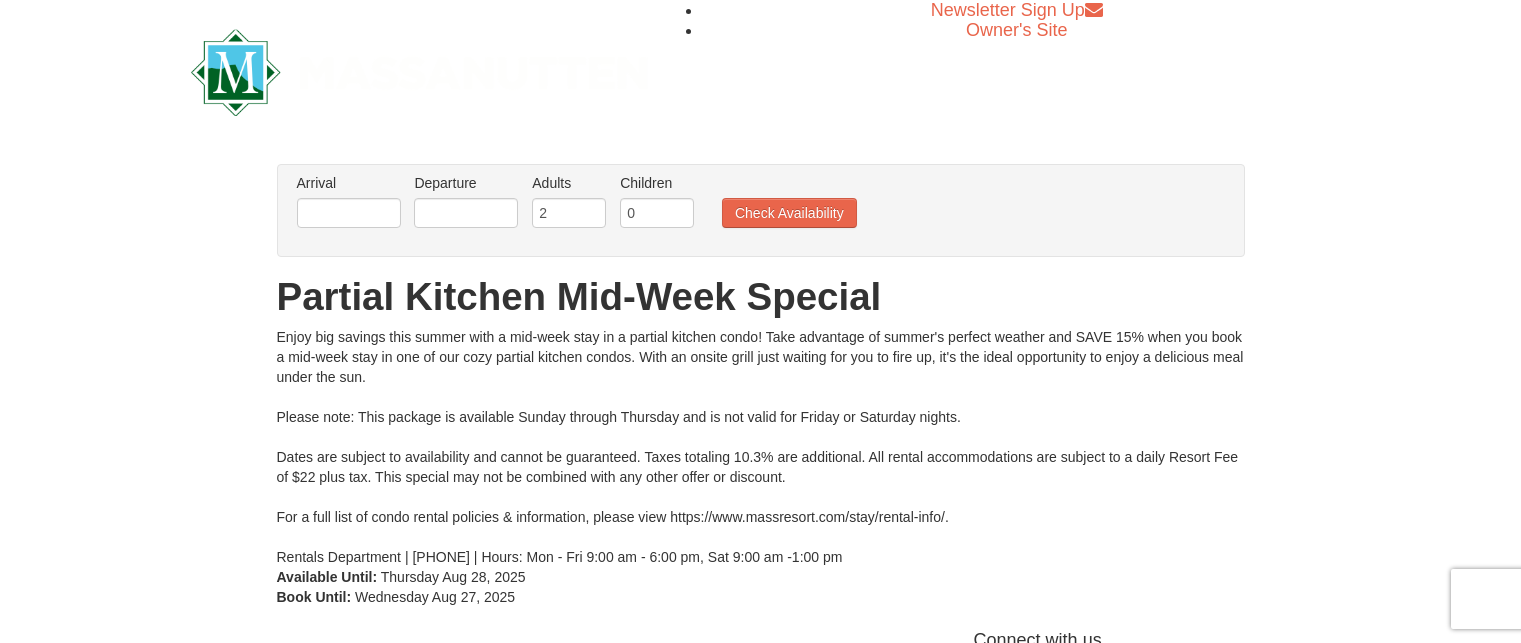 scroll, scrollTop: 0, scrollLeft: 0, axis: both 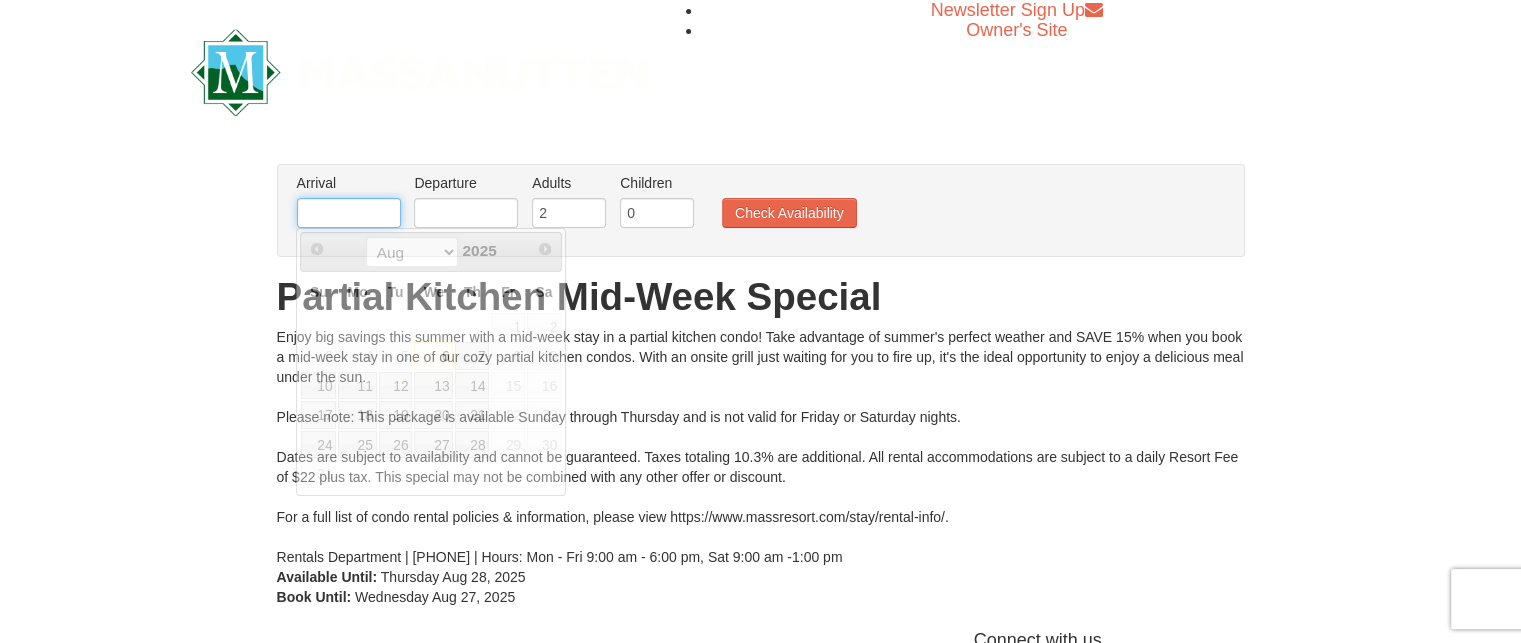 click at bounding box center (349, 213) 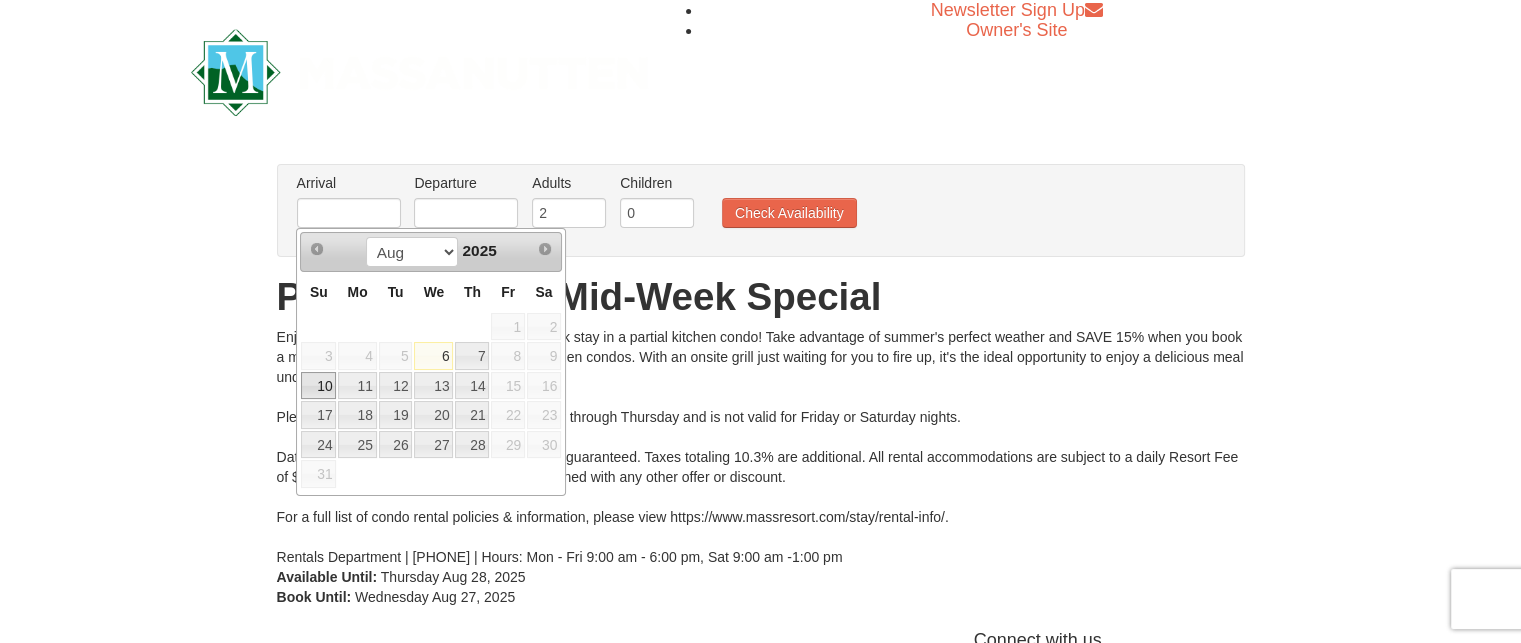 click on "10" at bounding box center (318, 386) 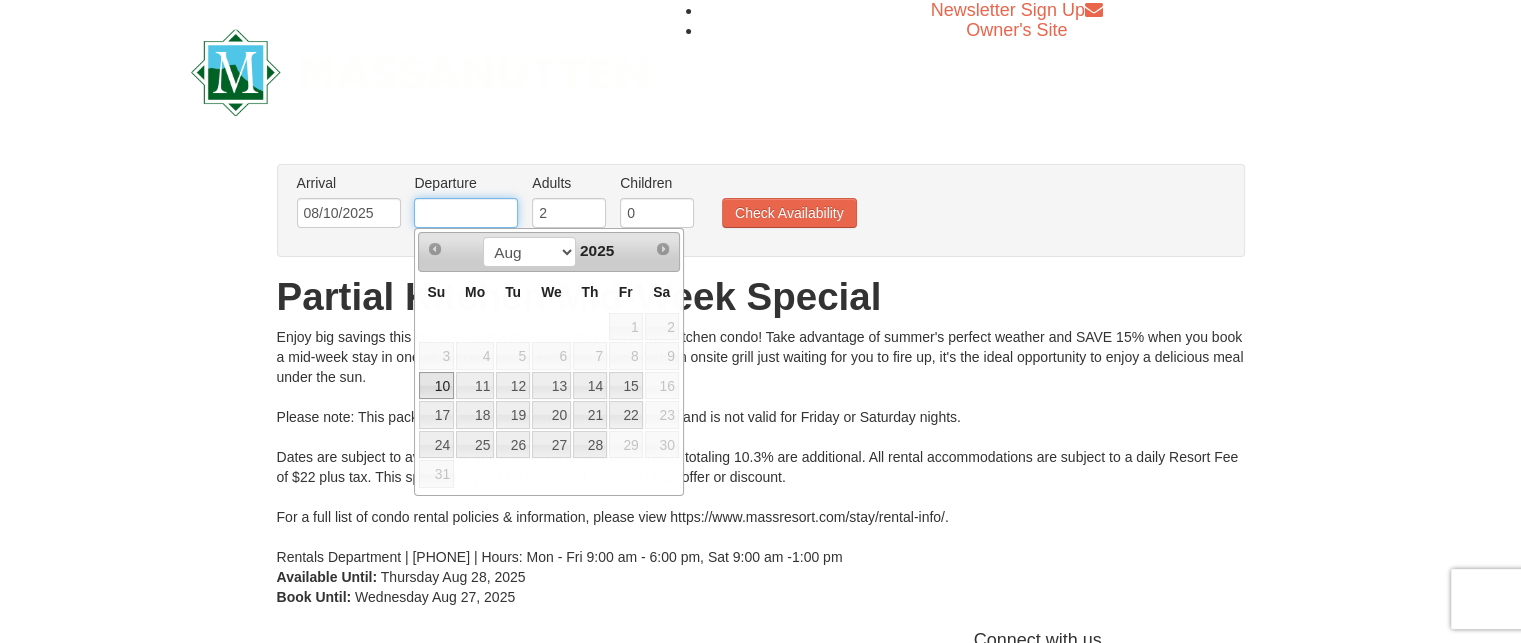 click at bounding box center (466, 213) 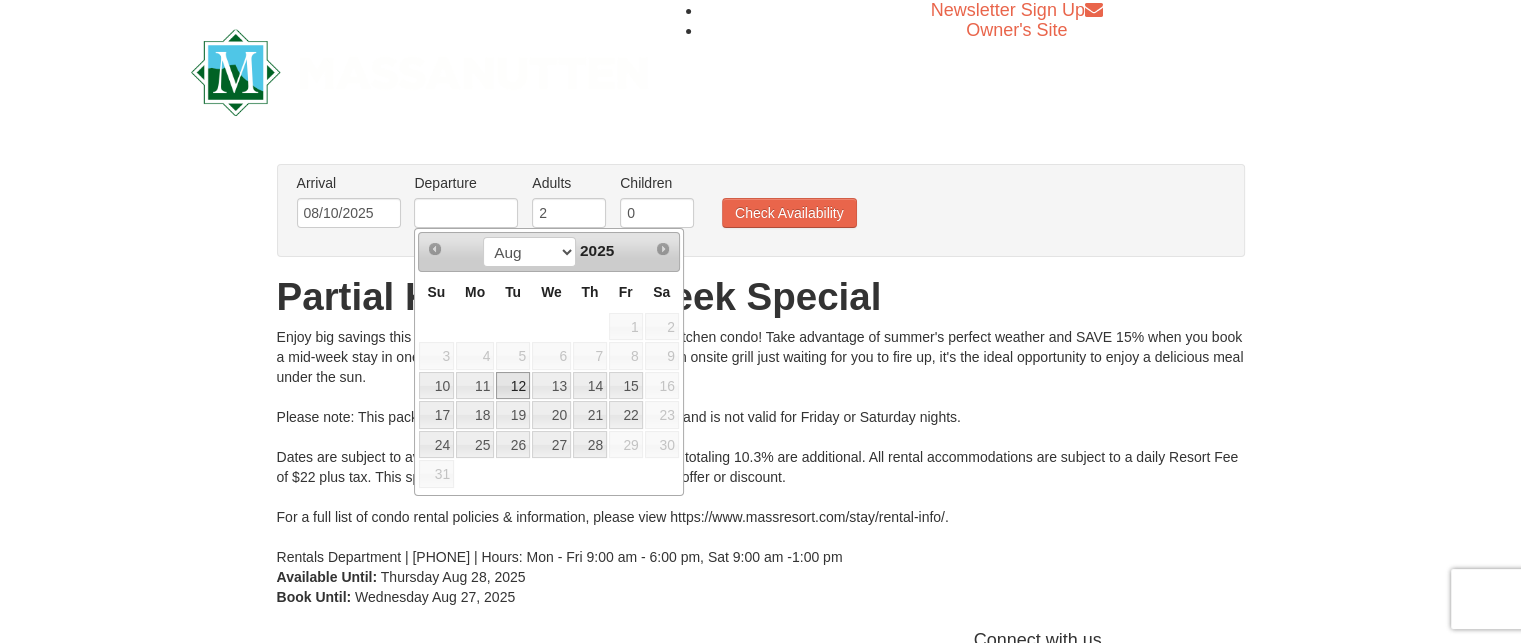 click on "12" at bounding box center [513, 386] 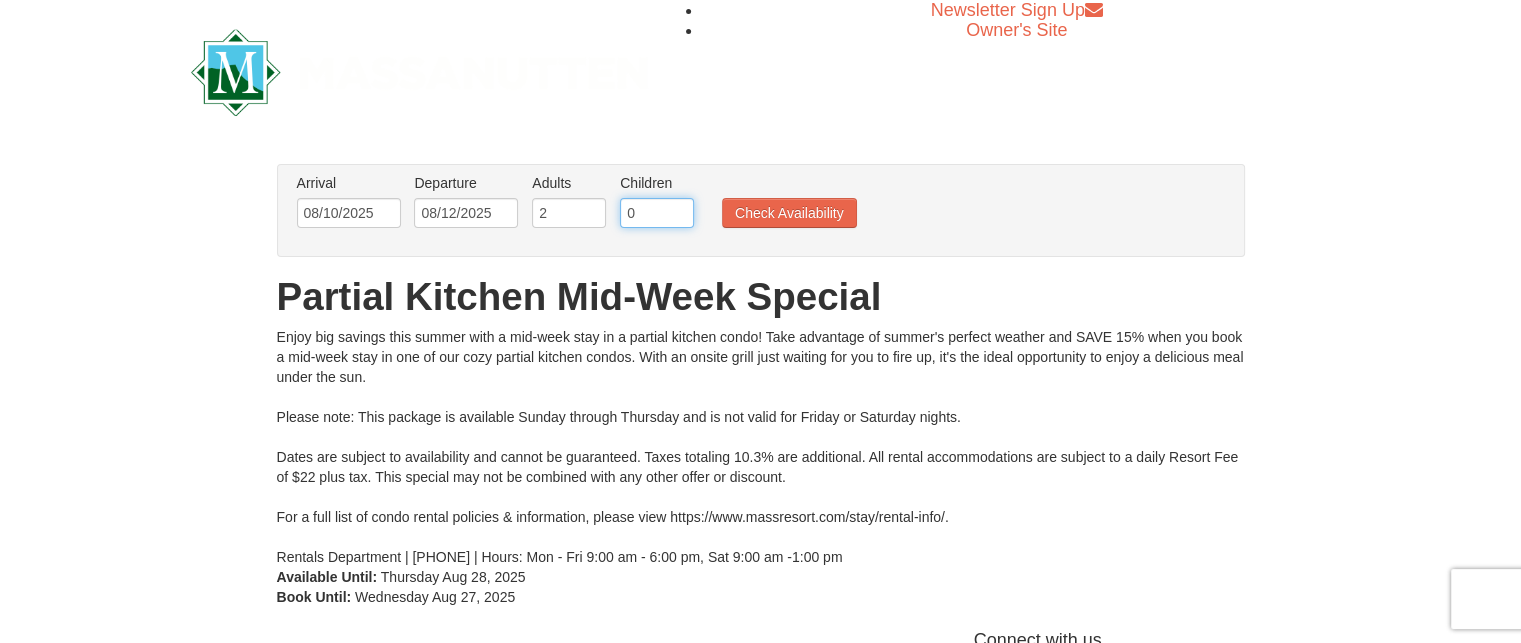 click on "0" at bounding box center [657, 213] 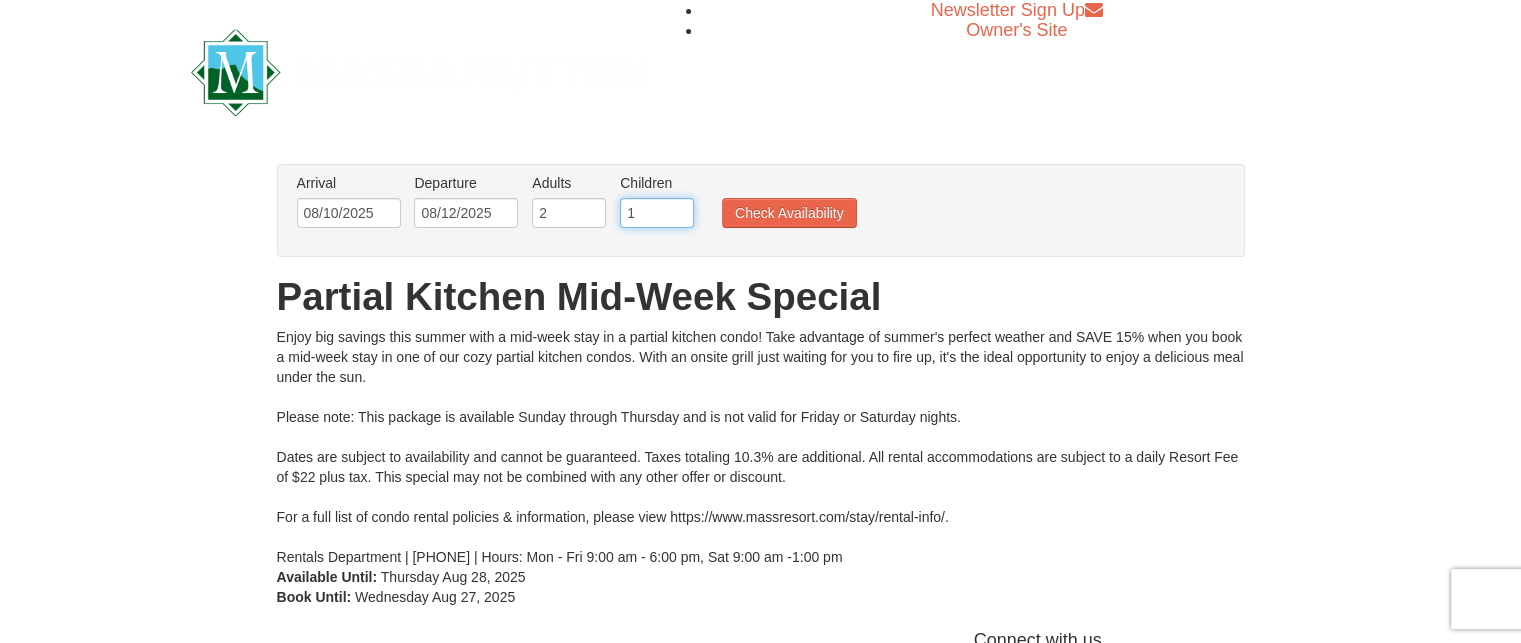 click on "1" at bounding box center [657, 213] 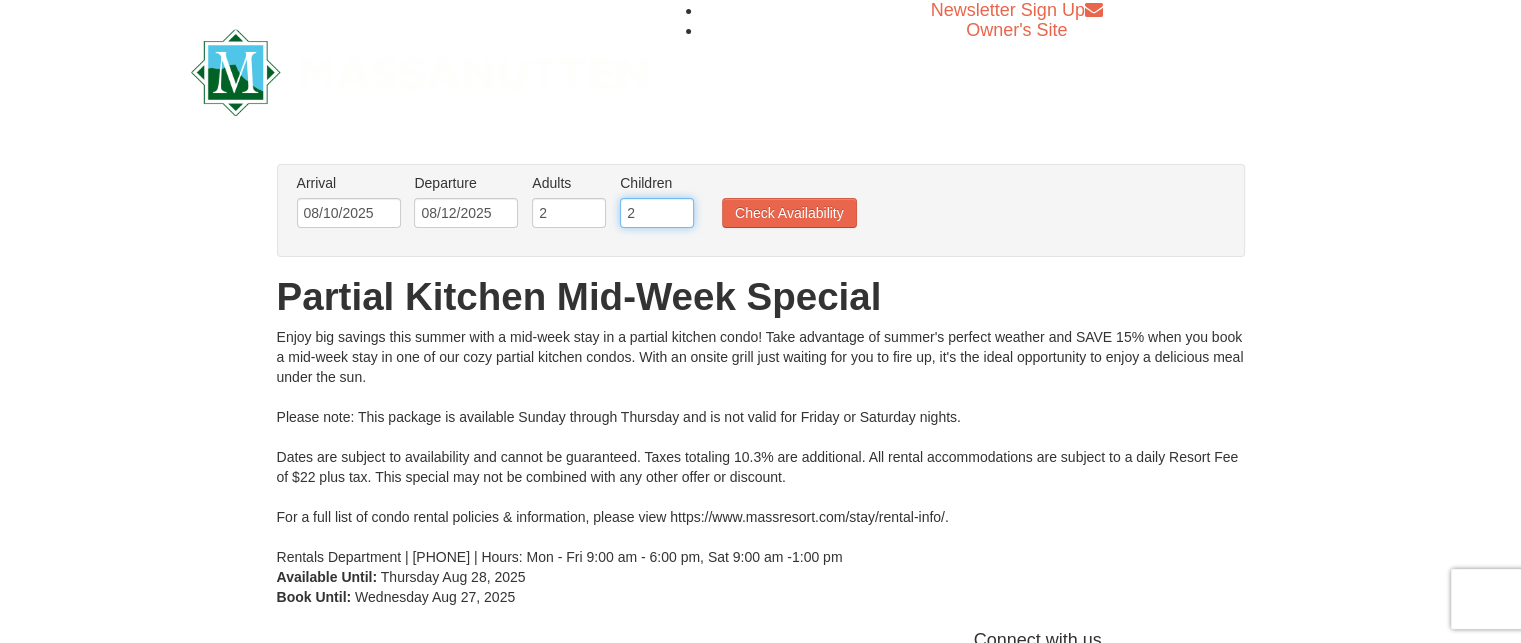 type on "2" 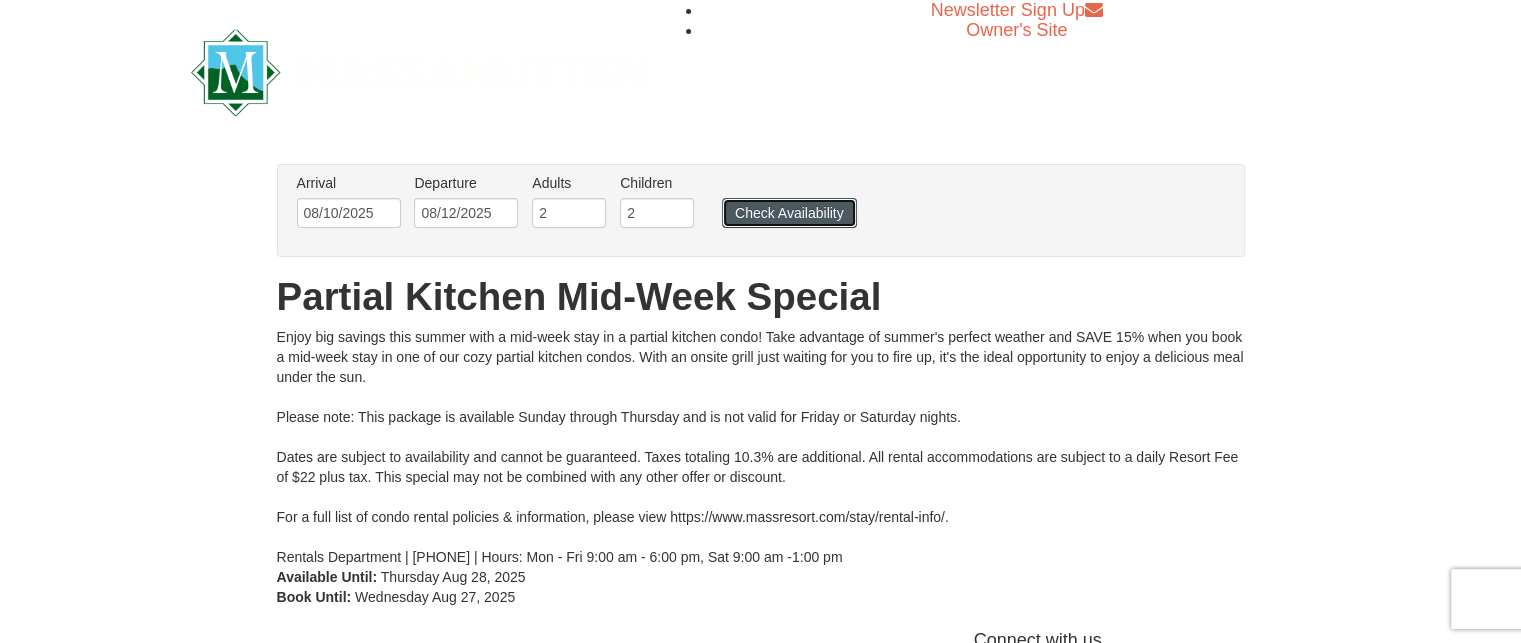 click on "Check Availability" at bounding box center [789, 213] 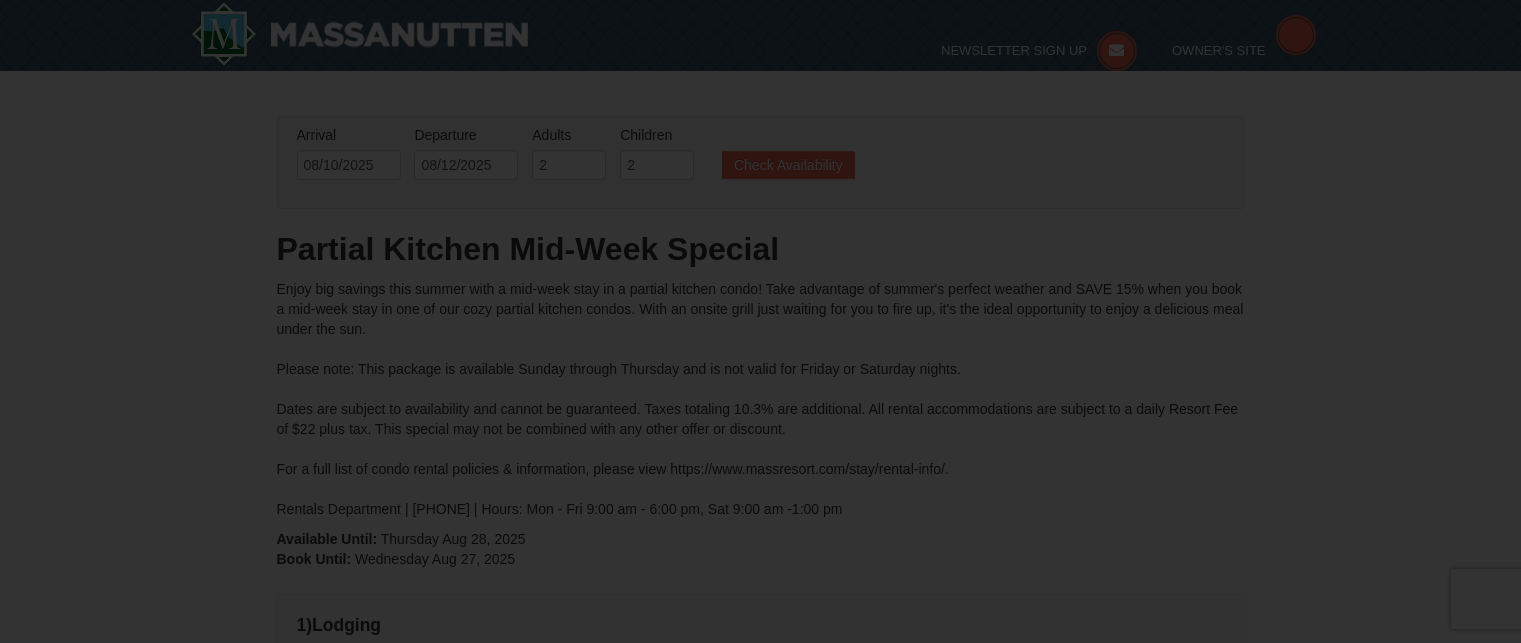 scroll, scrollTop: 200, scrollLeft: 0, axis: vertical 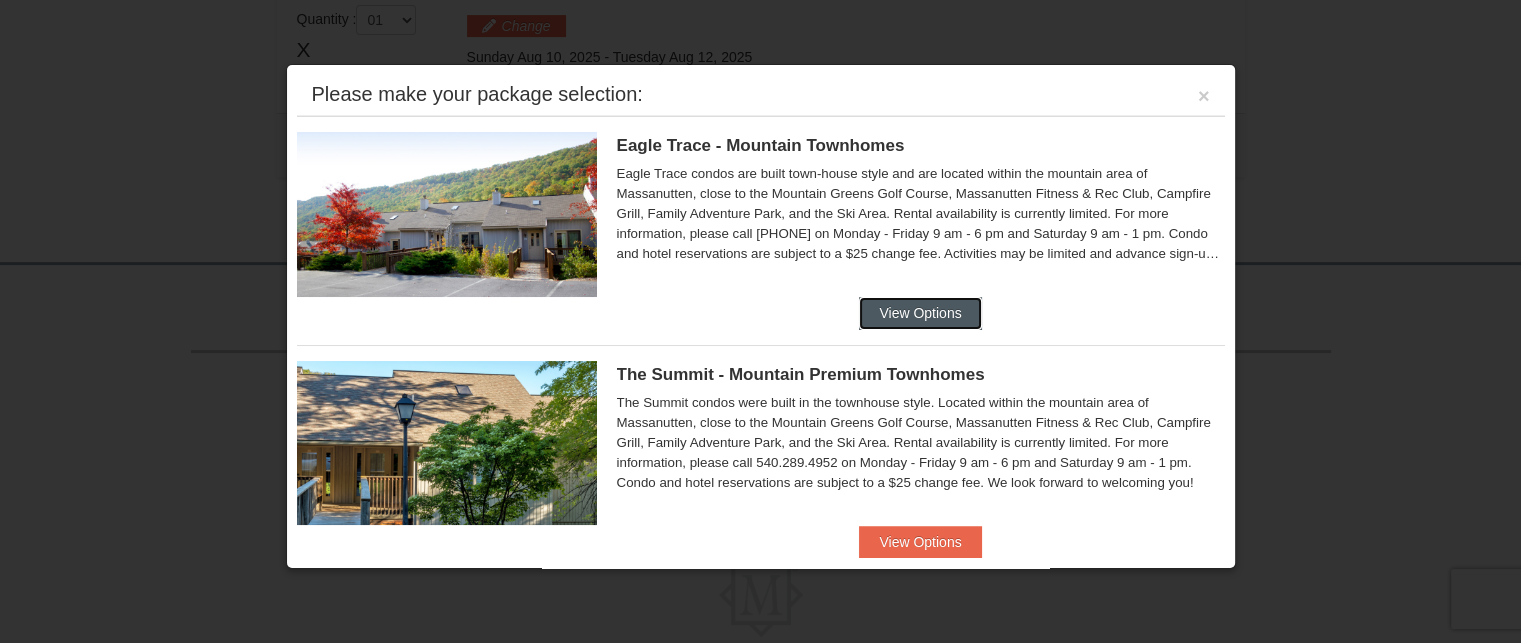 click on "View Options" at bounding box center (920, 313) 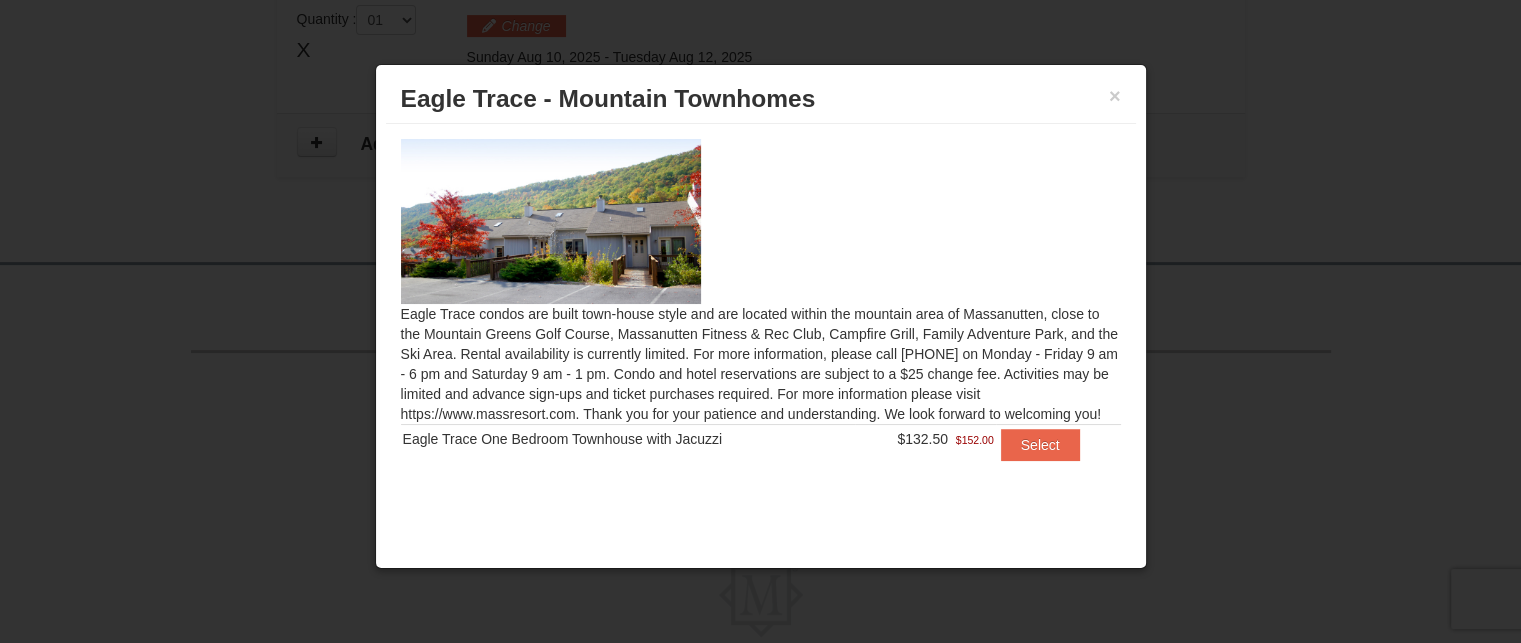 click at bounding box center (551, 221) 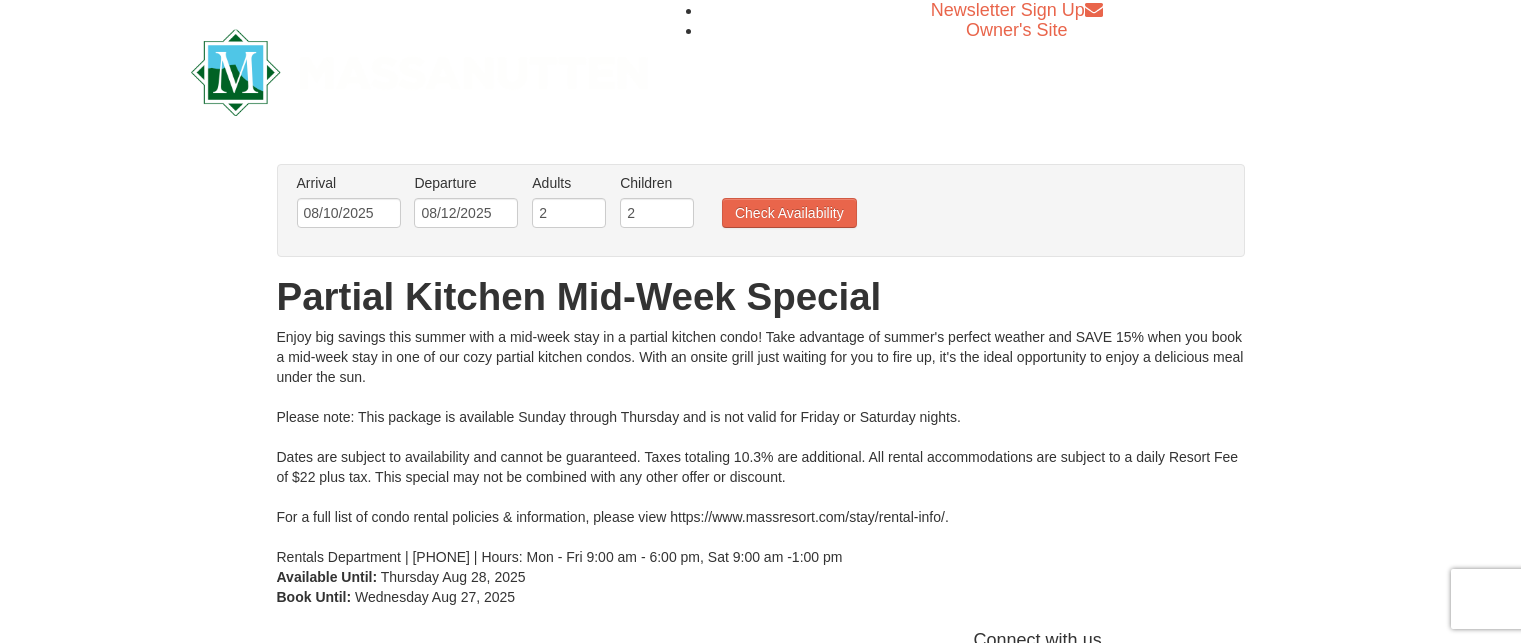 scroll, scrollTop: 0, scrollLeft: 0, axis: both 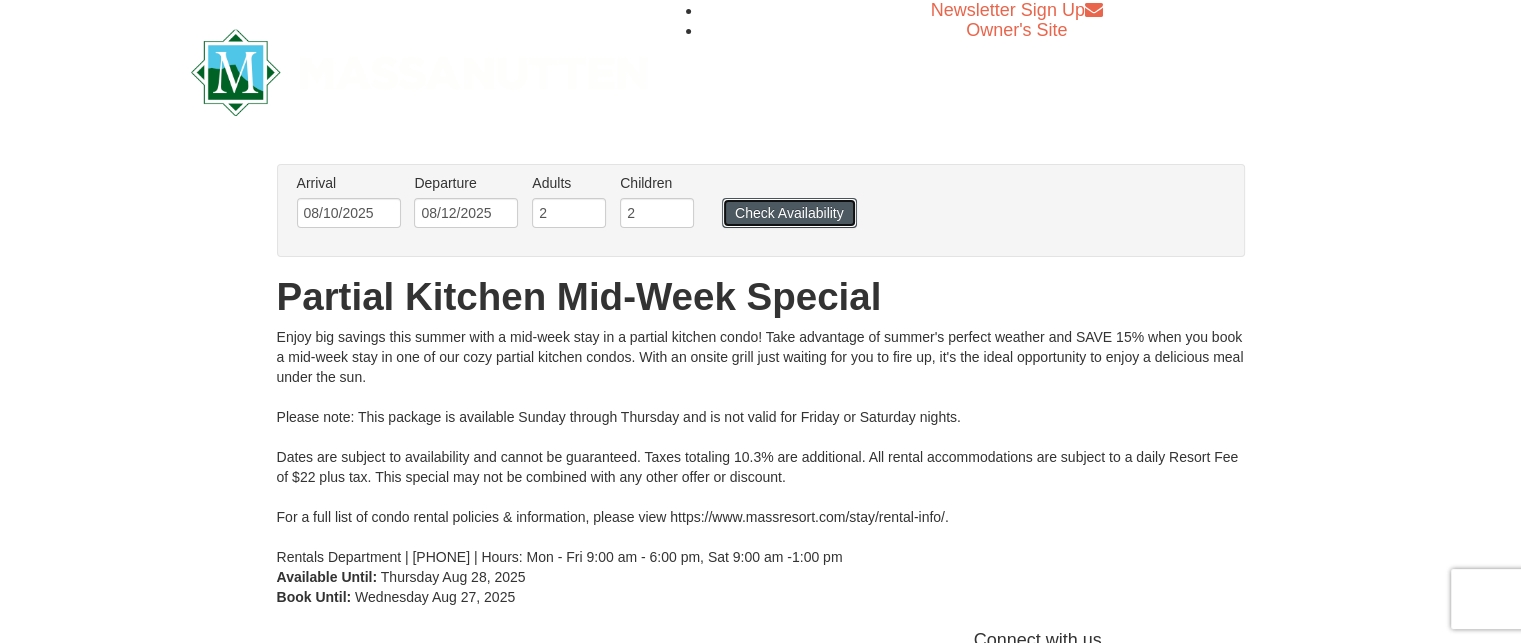 click on "Check Availability" at bounding box center (789, 213) 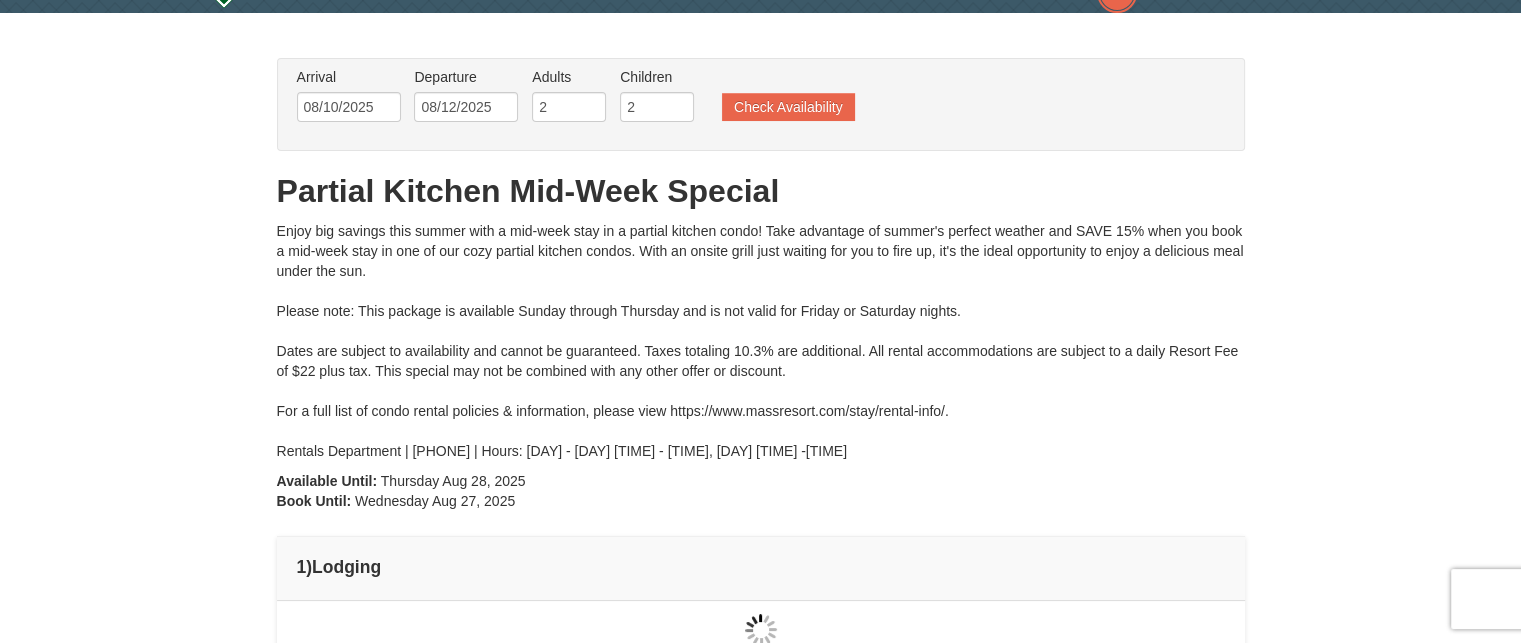 scroll, scrollTop: 0, scrollLeft: 0, axis: both 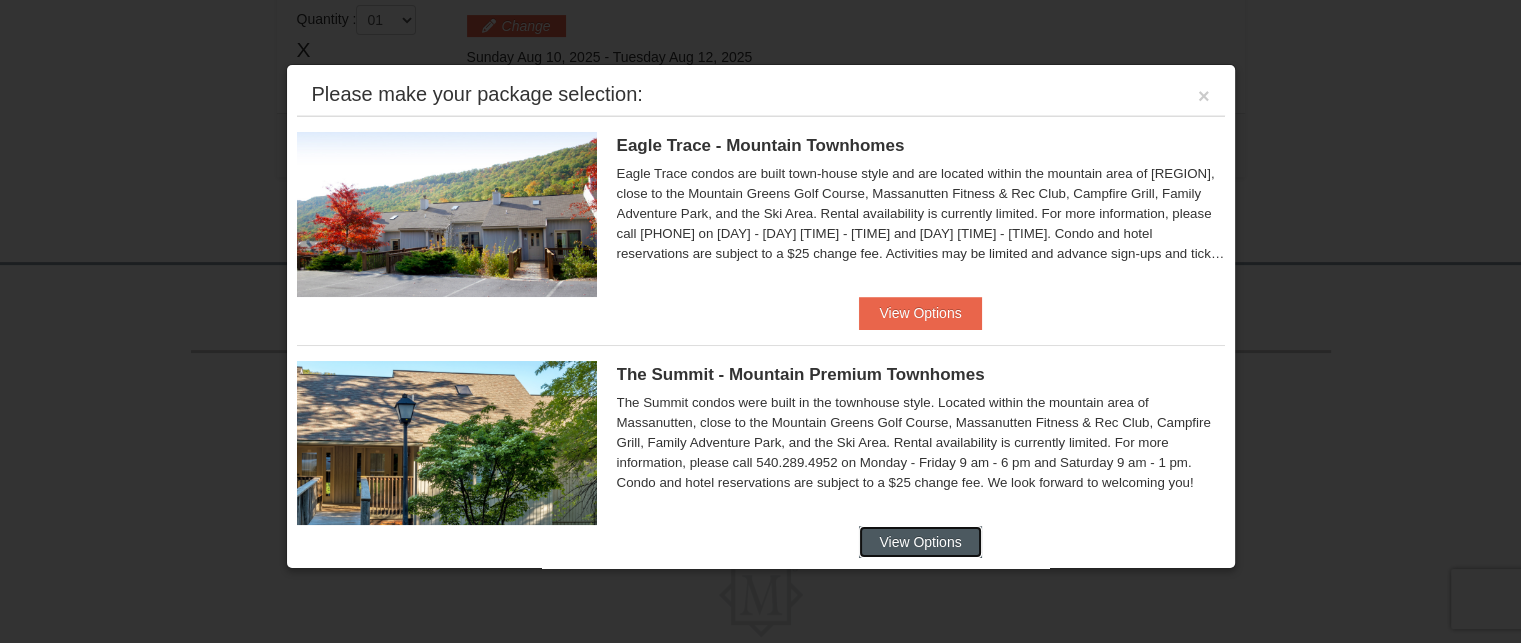 click on "View Options" at bounding box center [920, 542] 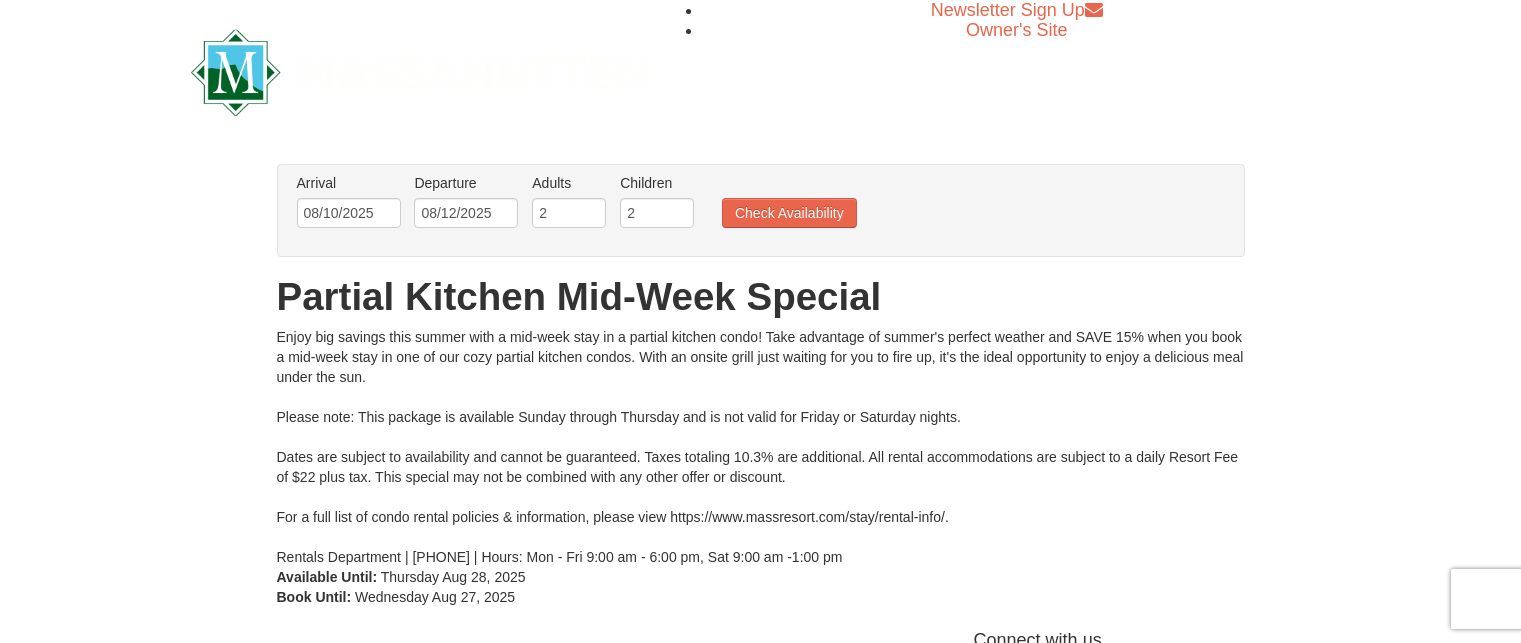 scroll, scrollTop: 0, scrollLeft: 0, axis: both 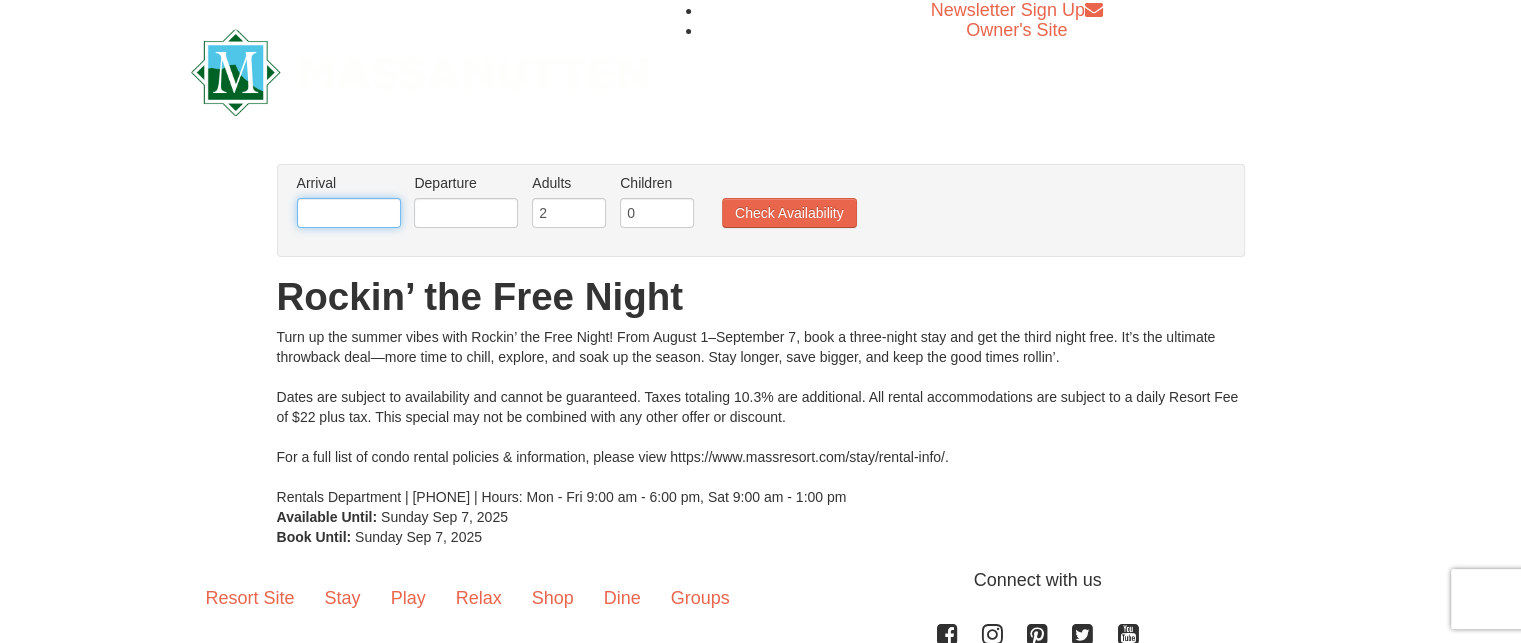 click at bounding box center [349, 213] 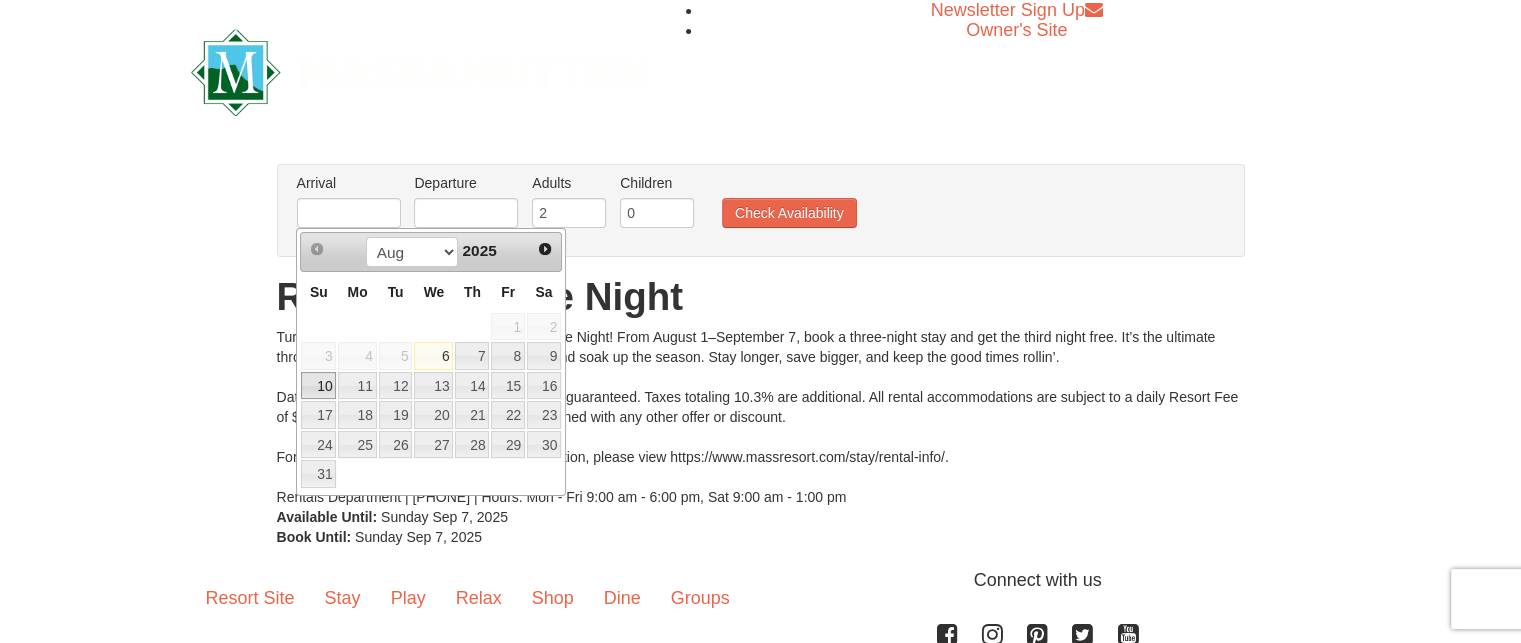 click on "10" at bounding box center (318, 386) 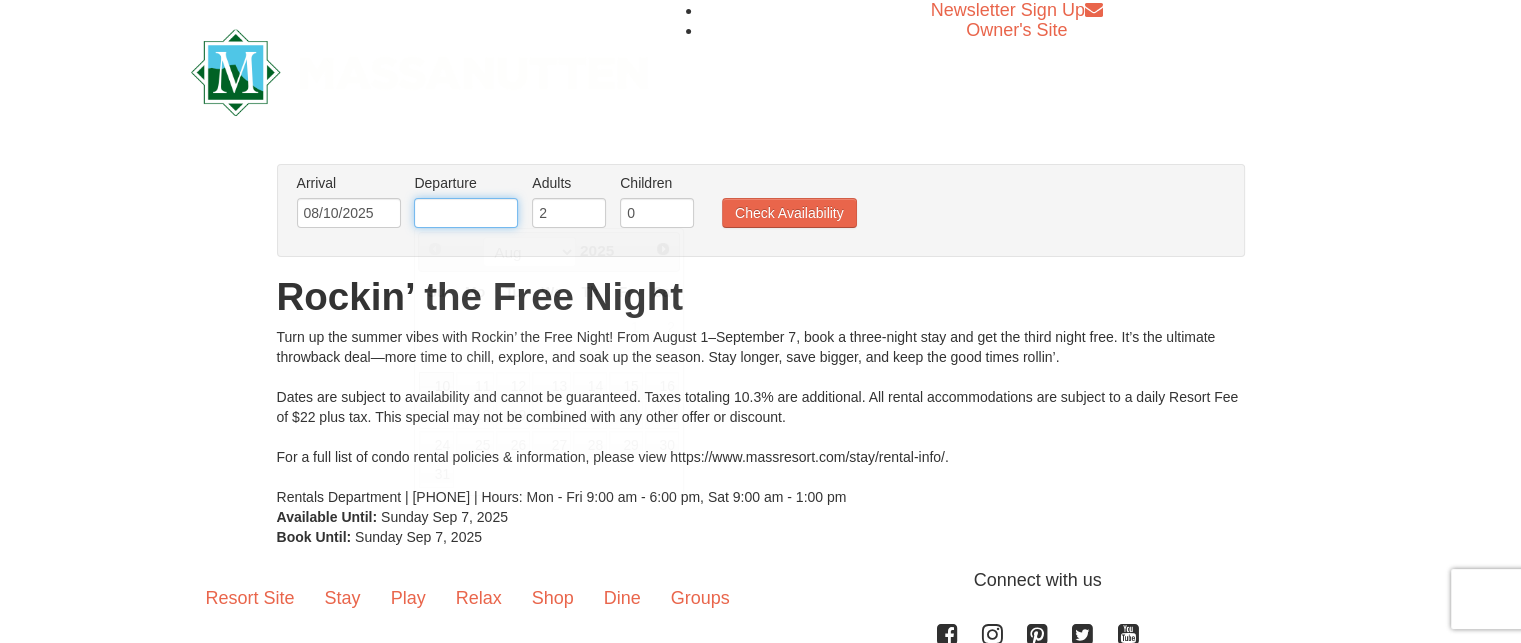 click at bounding box center (466, 213) 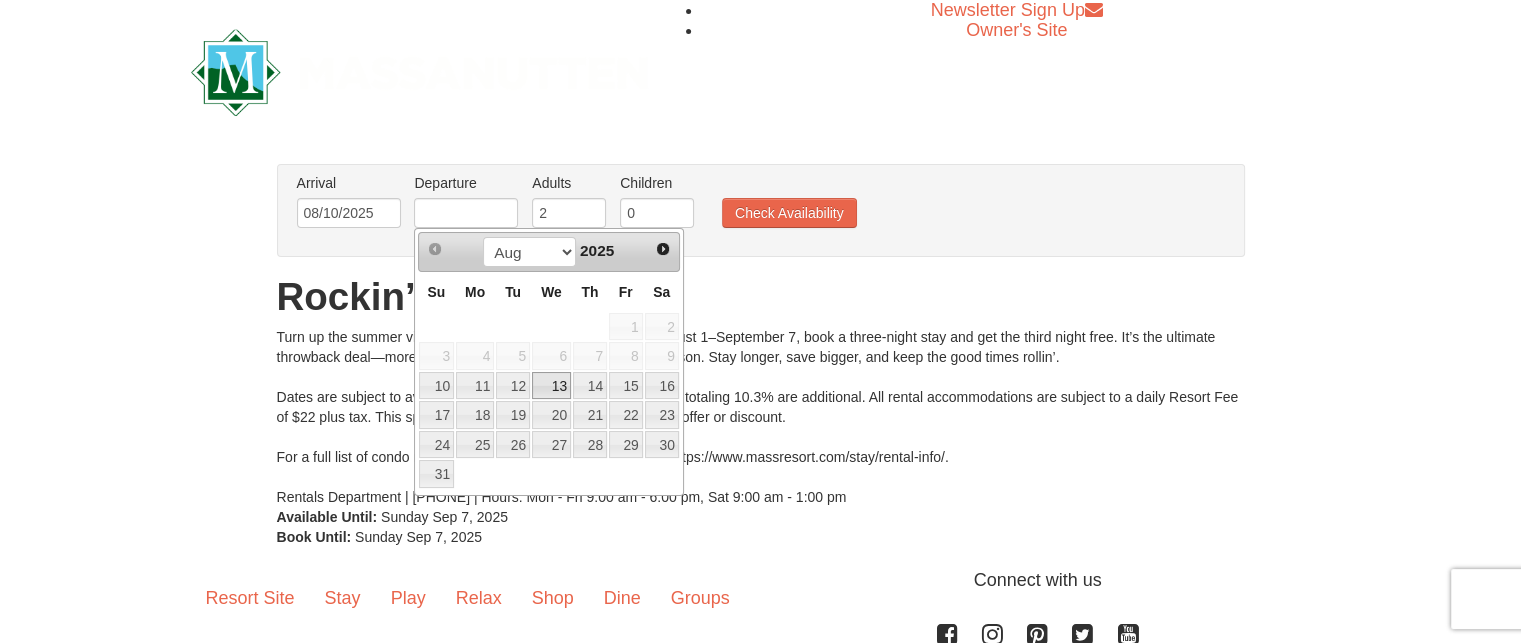 click on "13" at bounding box center [551, 386] 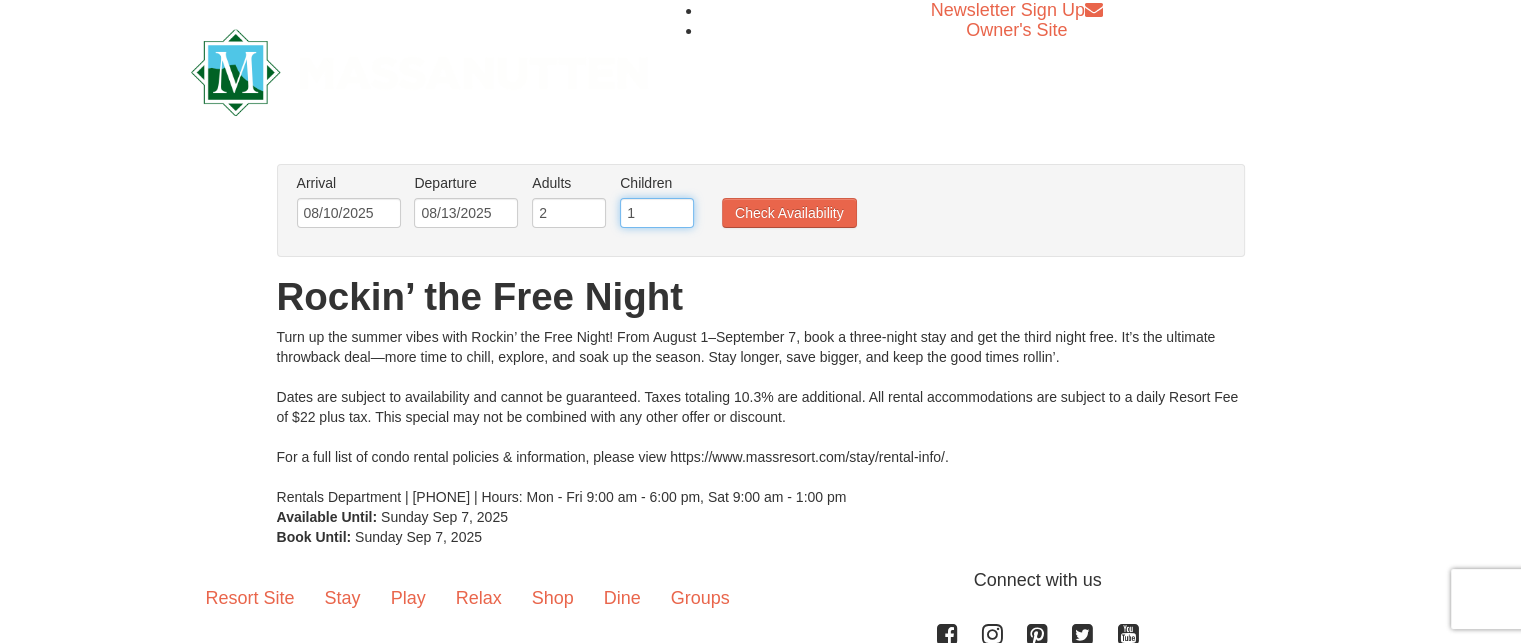 click on "1" at bounding box center [657, 213] 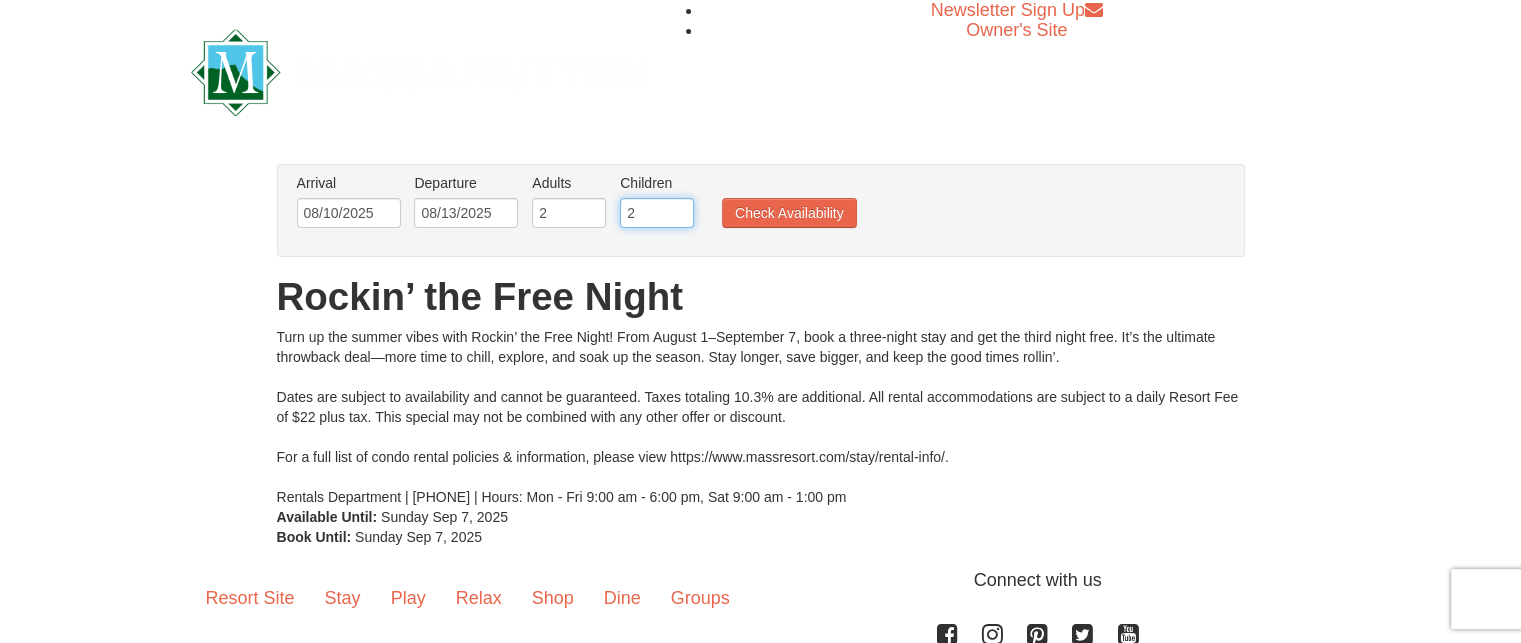 type on "2" 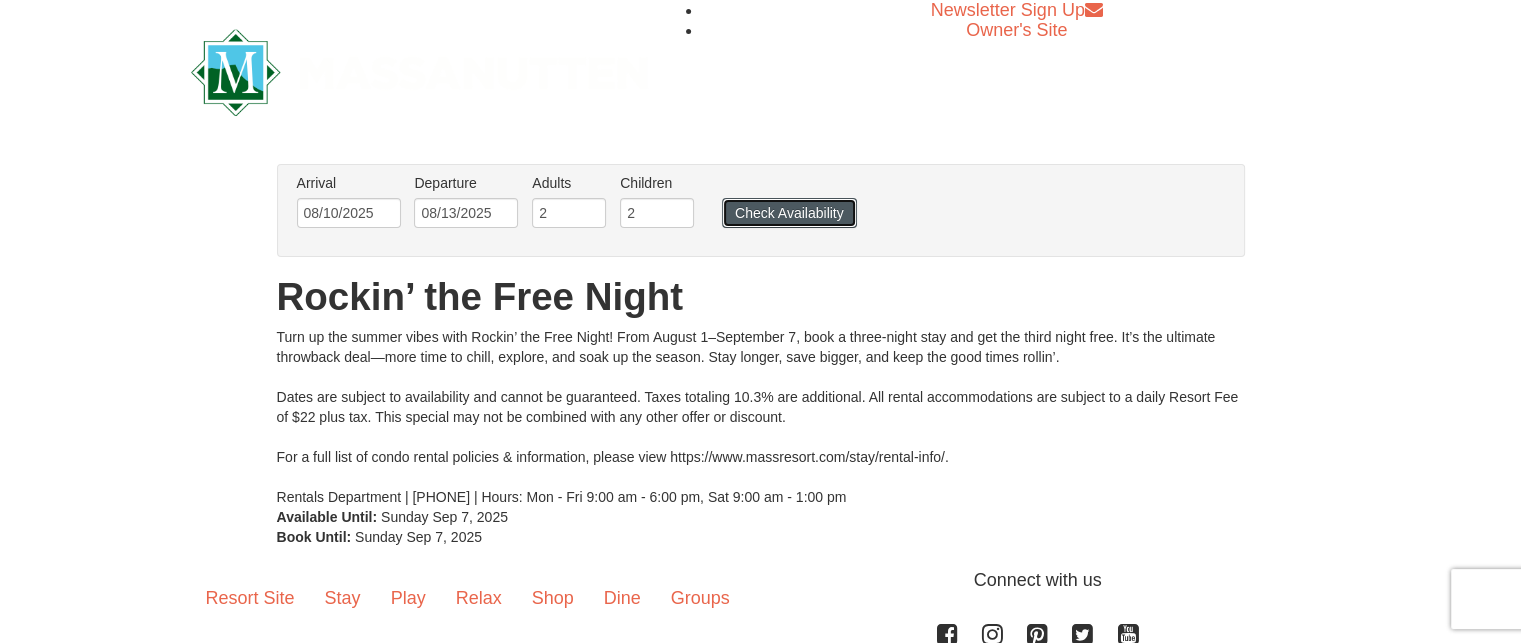 click on "Check Availability" at bounding box center [789, 213] 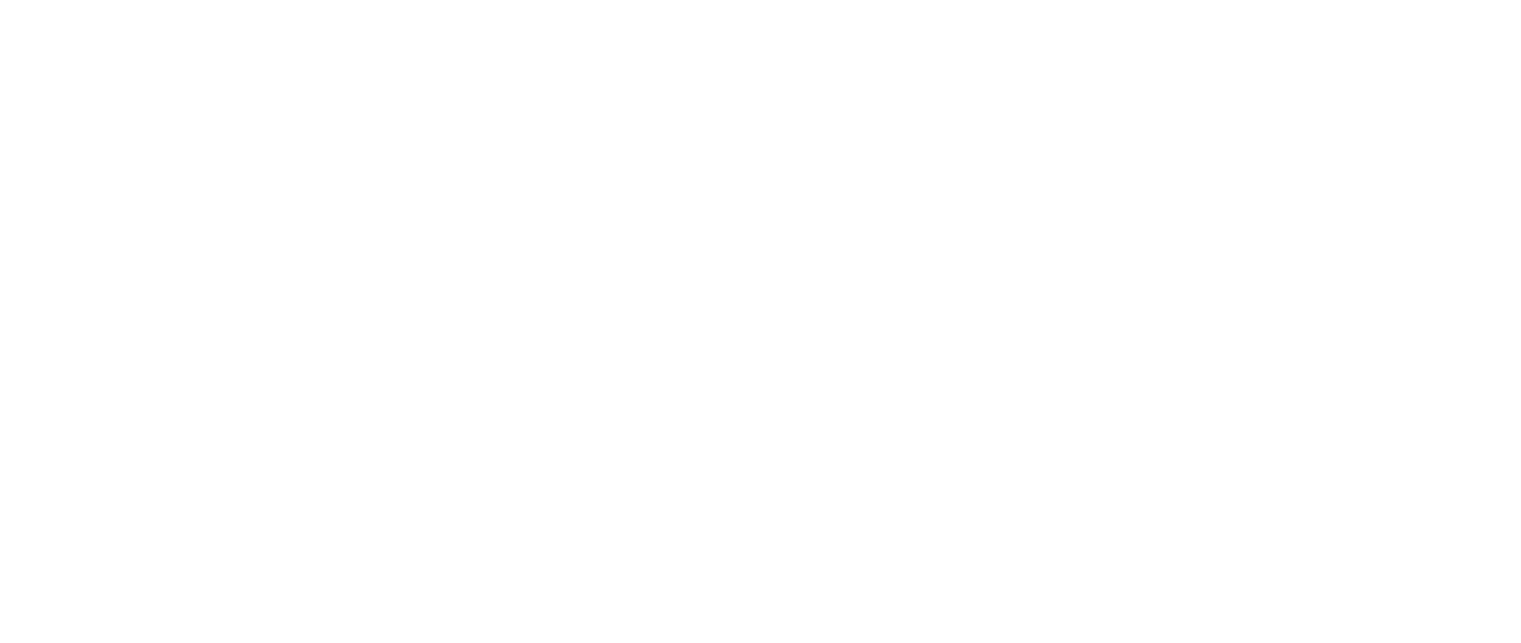 scroll, scrollTop: 0, scrollLeft: 0, axis: both 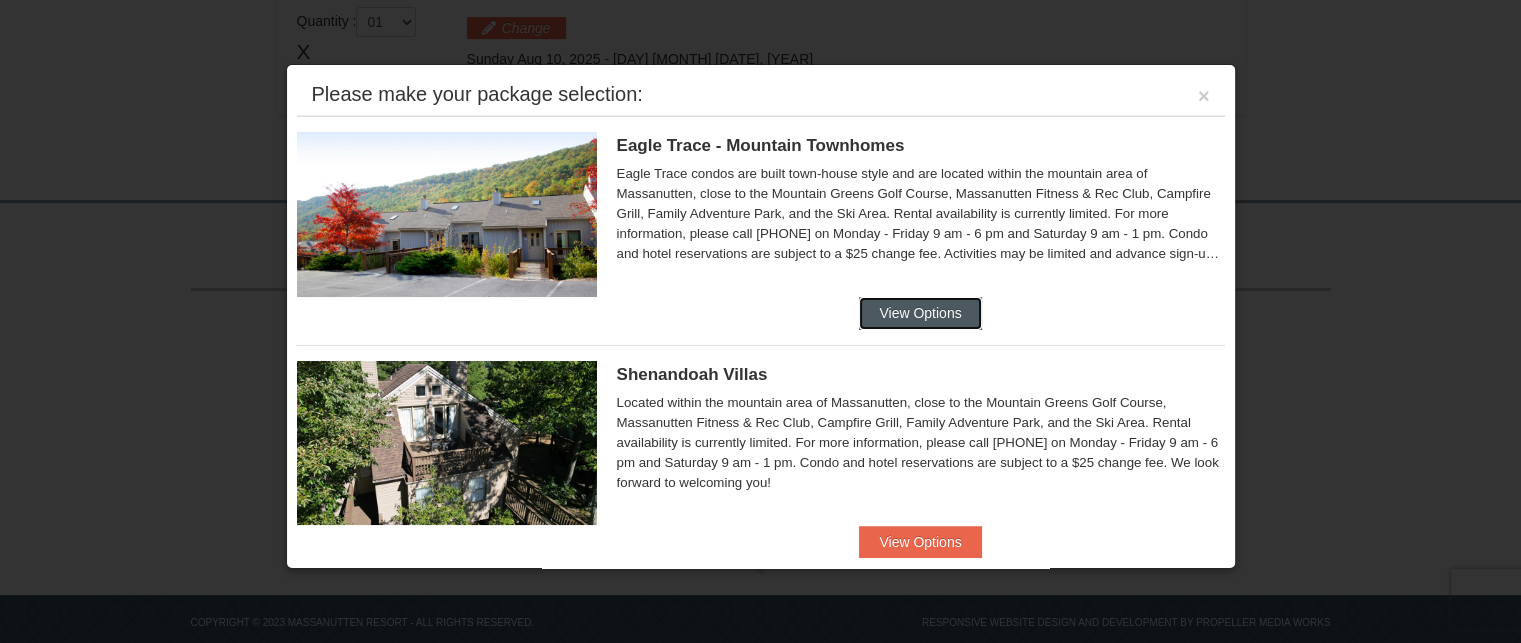 click on "View Options" at bounding box center [920, 313] 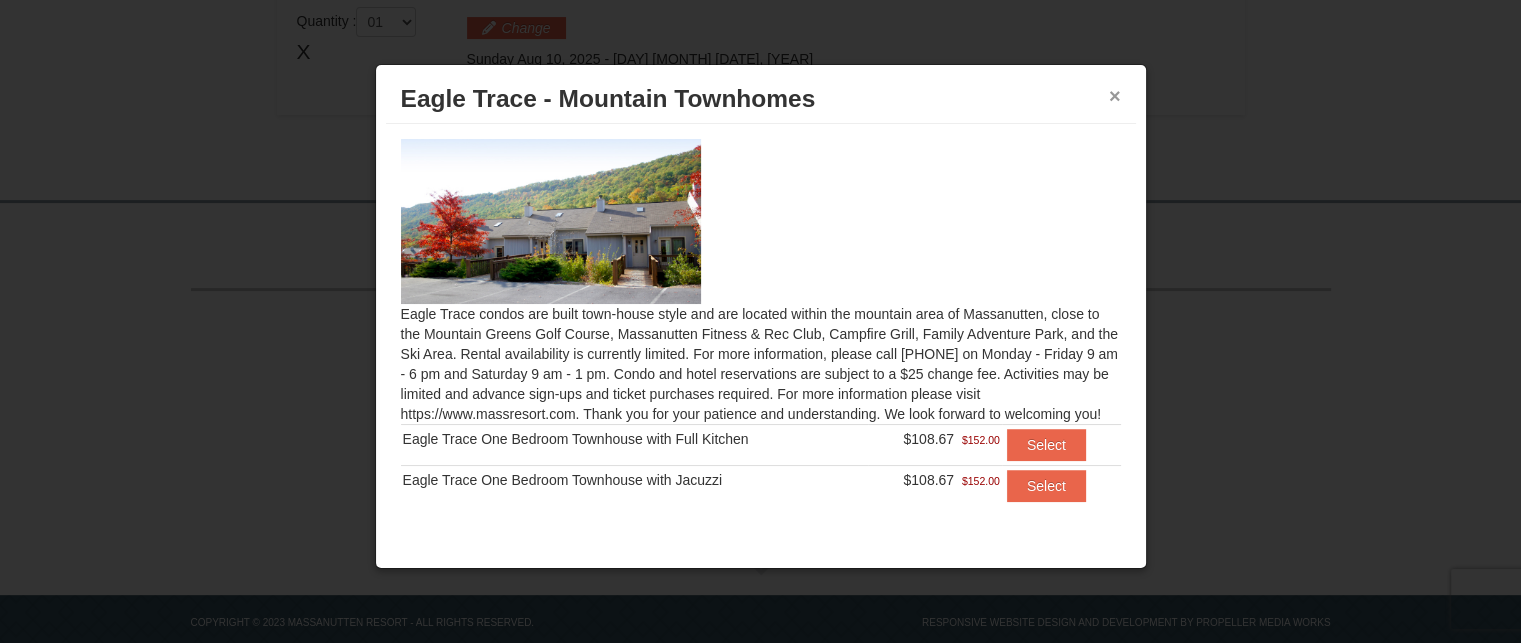 click on "×" at bounding box center [1115, 96] 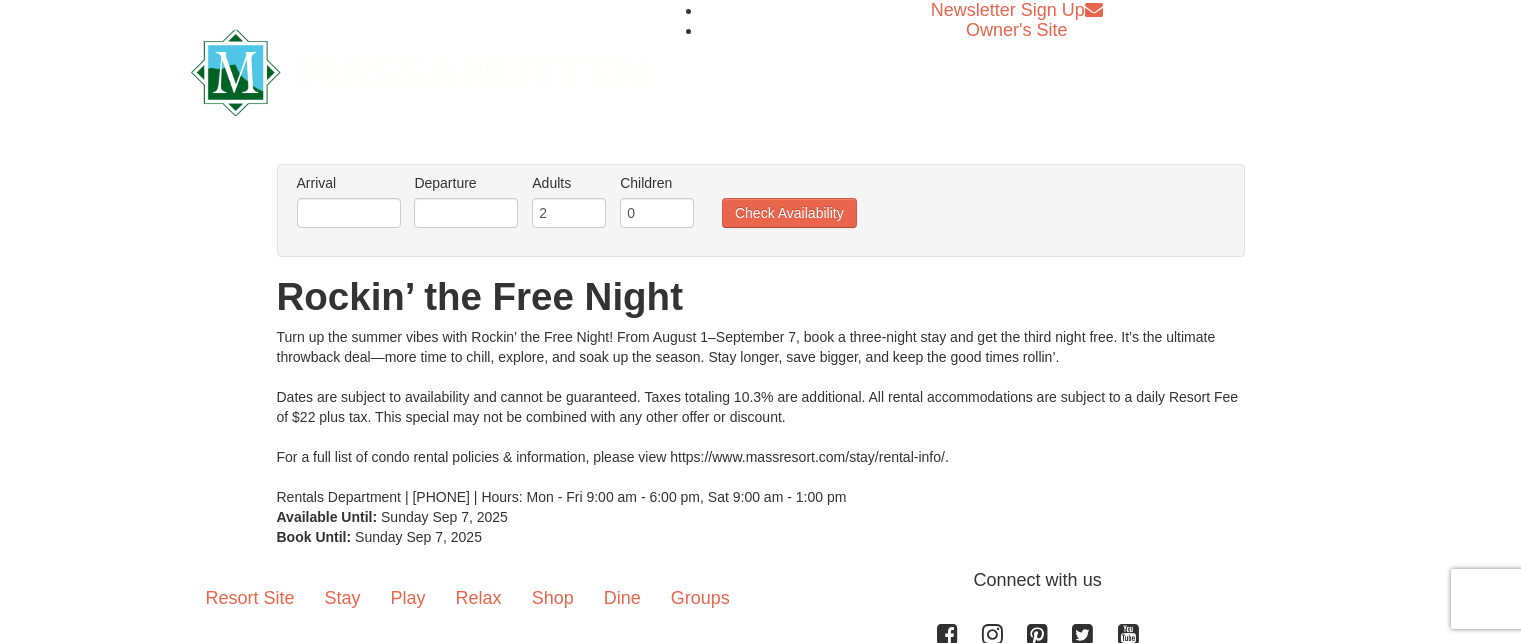 scroll, scrollTop: 0, scrollLeft: 0, axis: both 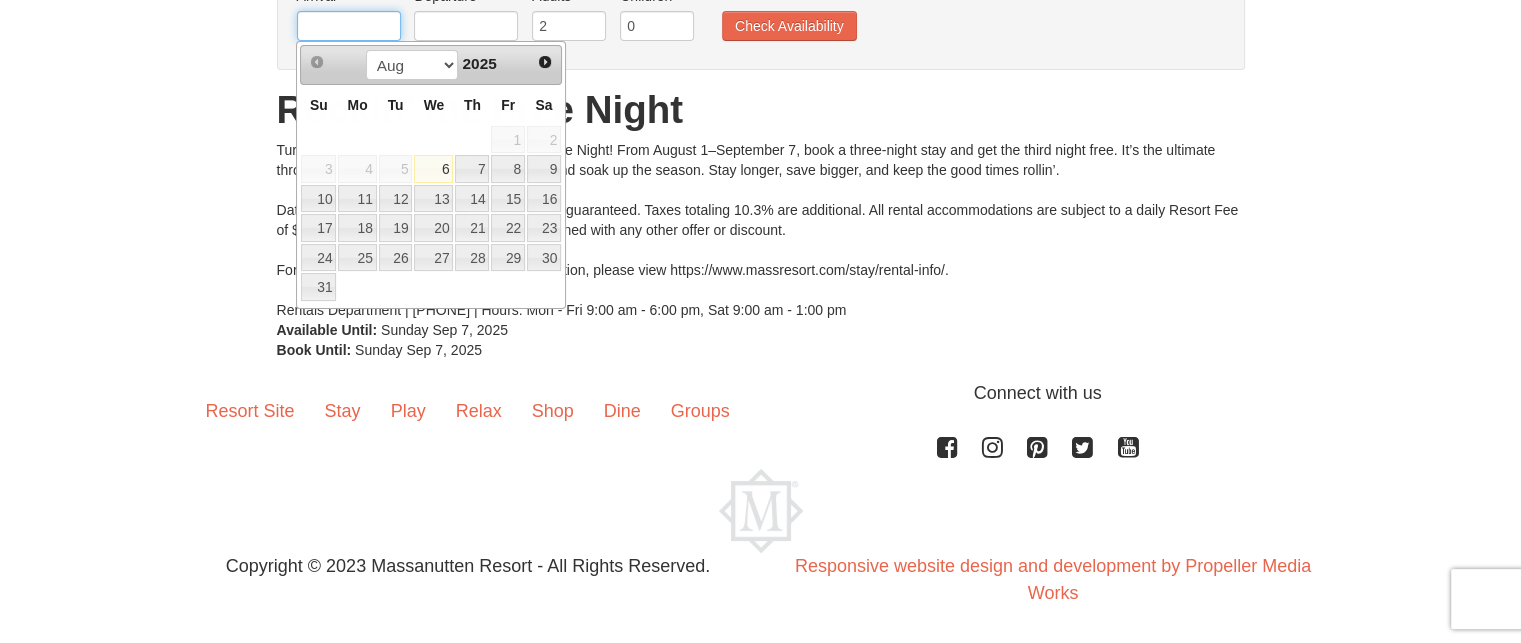click at bounding box center [349, 26] 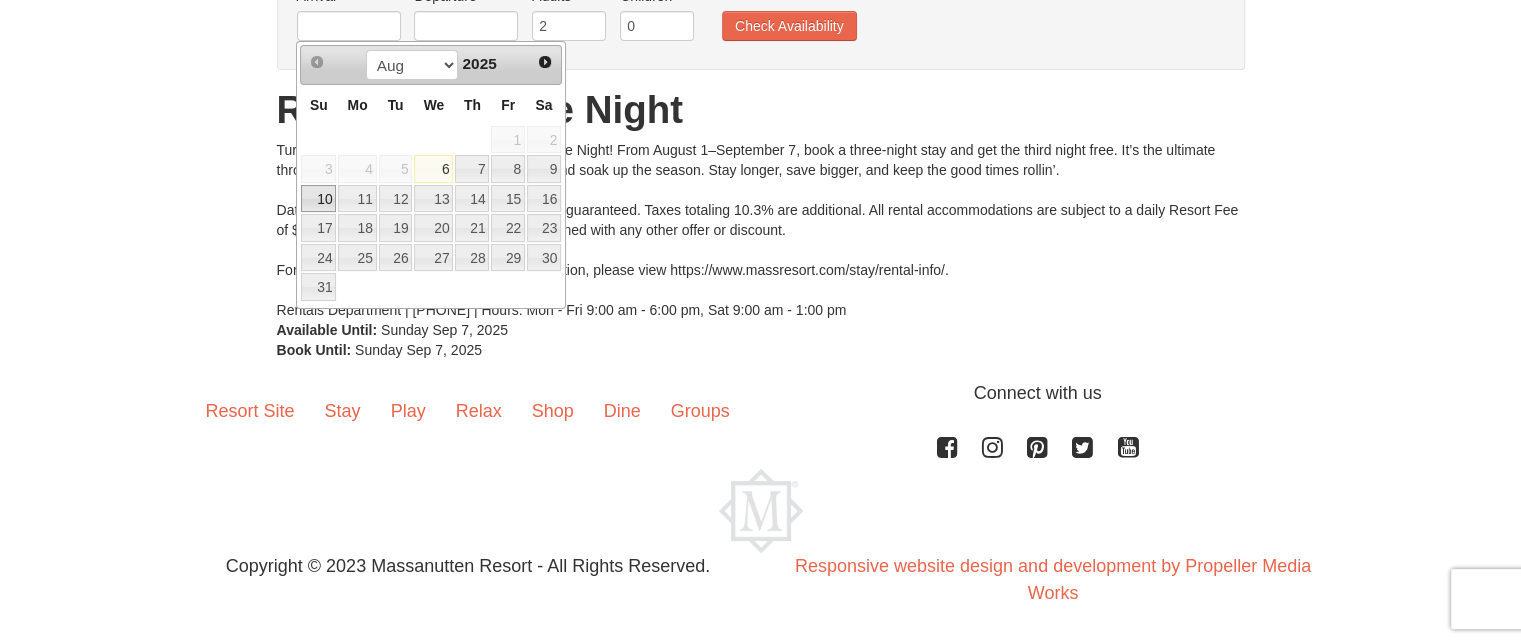 click on "10" at bounding box center [318, 199] 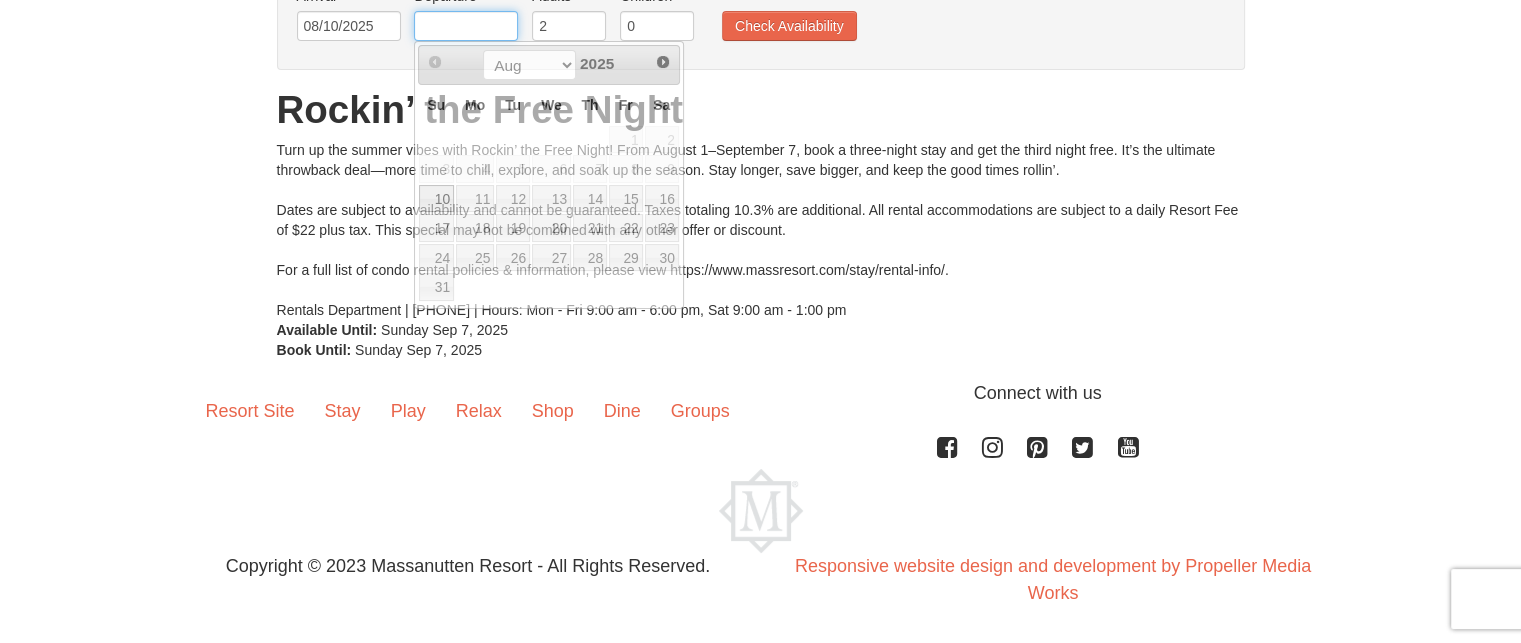 click at bounding box center [466, 26] 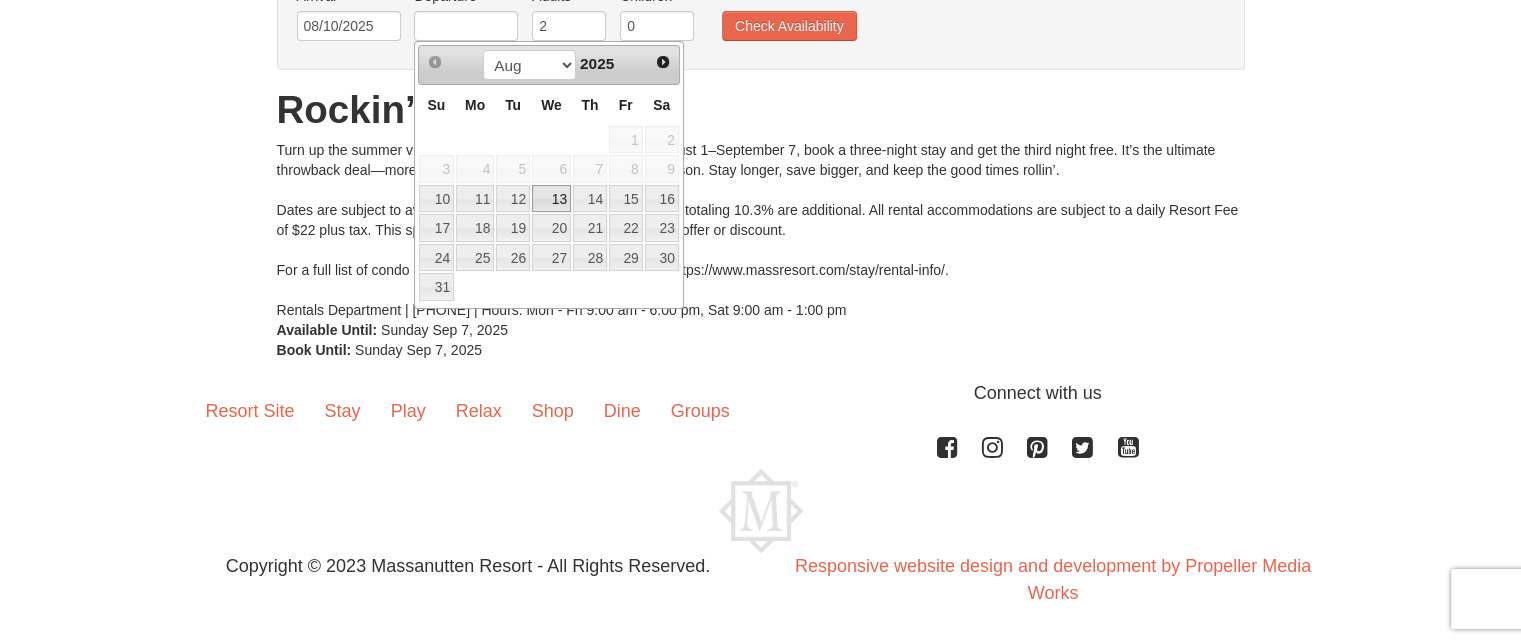 click on "13" at bounding box center (551, 199) 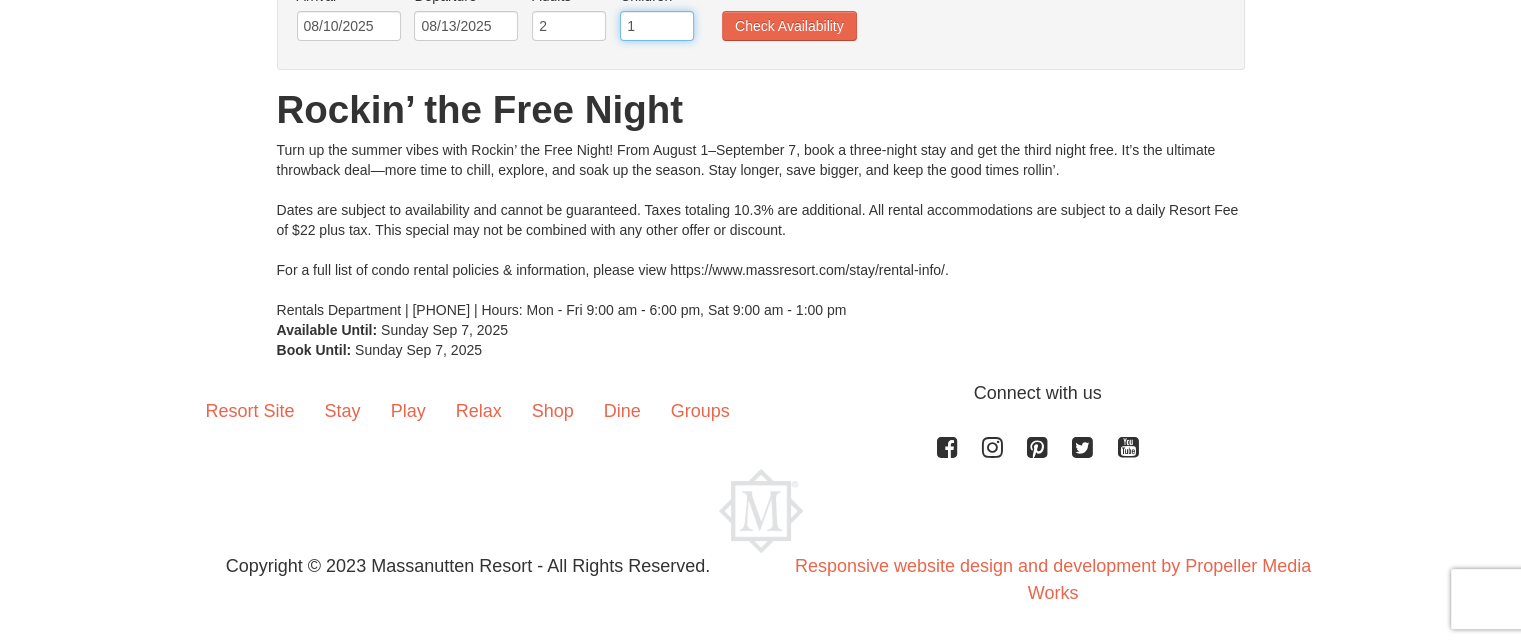 click on "1" at bounding box center (657, 26) 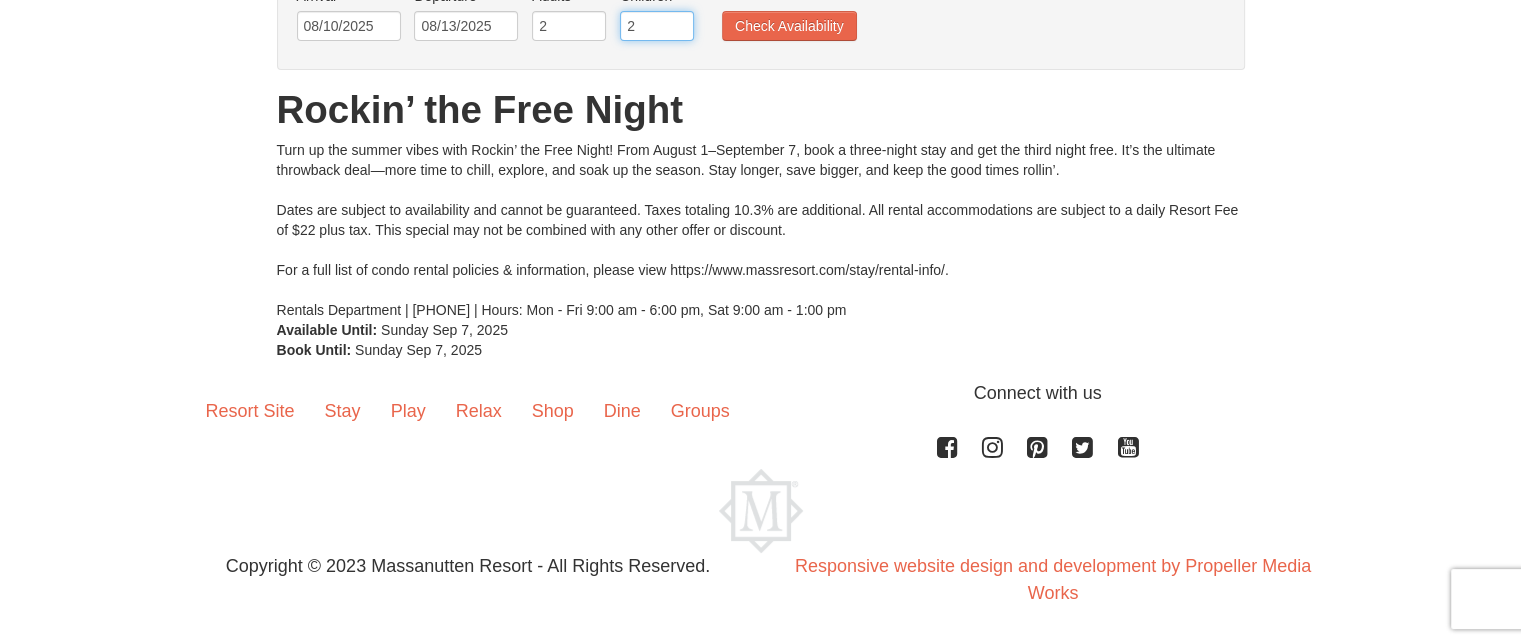 type on "2" 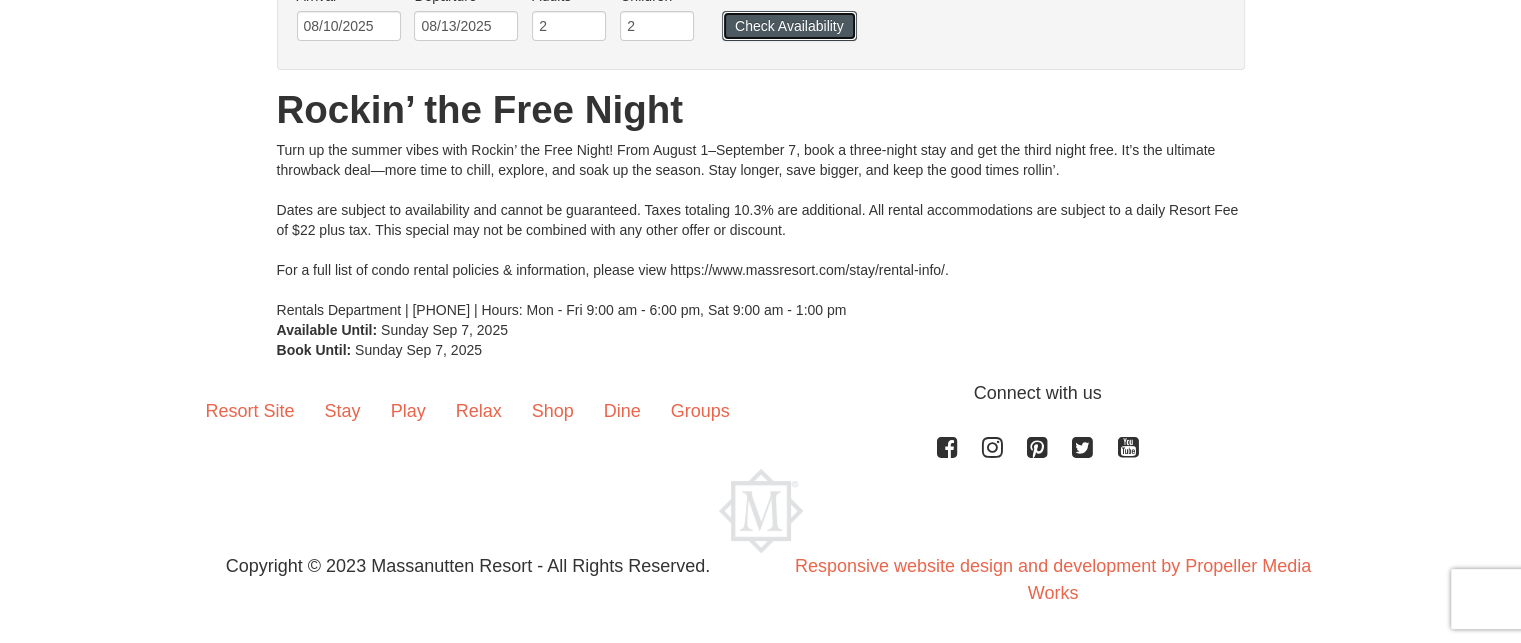 click on "Check Availability" at bounding box center (789, 26) 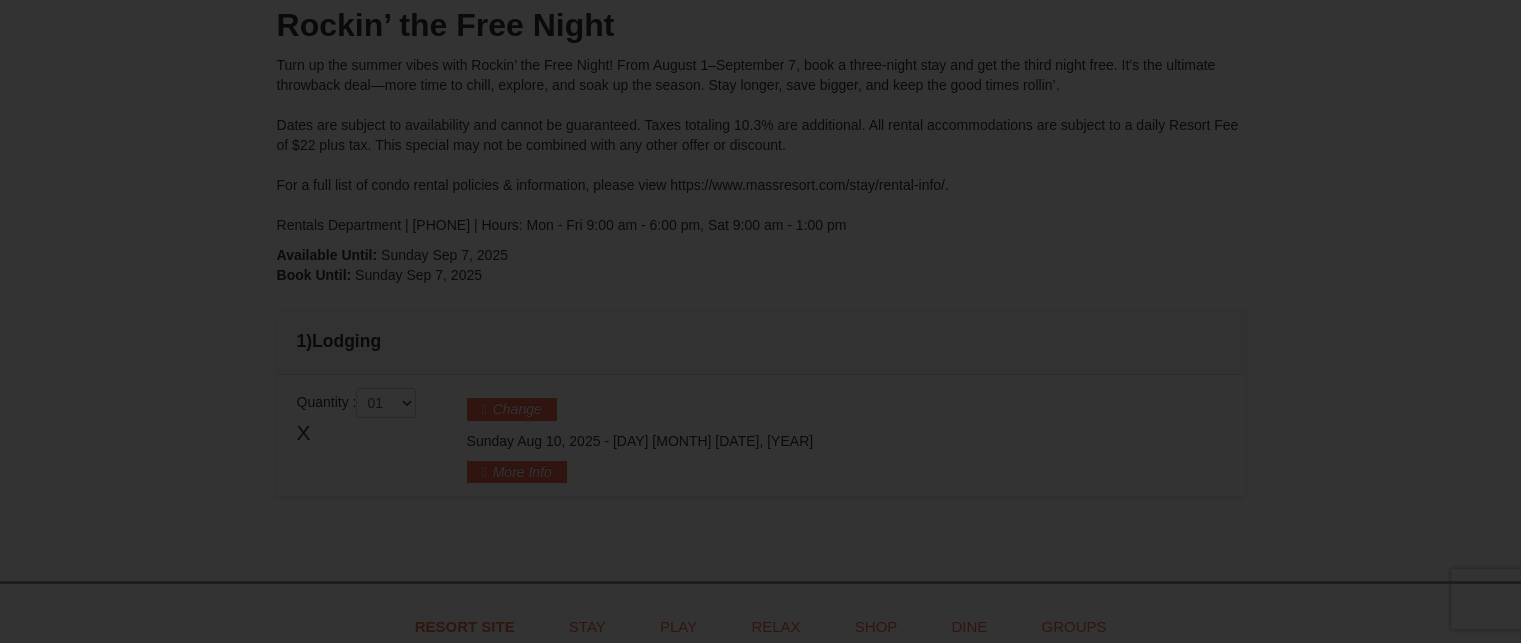 scroll, scrollTop: 0, scrollLeft: 0, axis: both 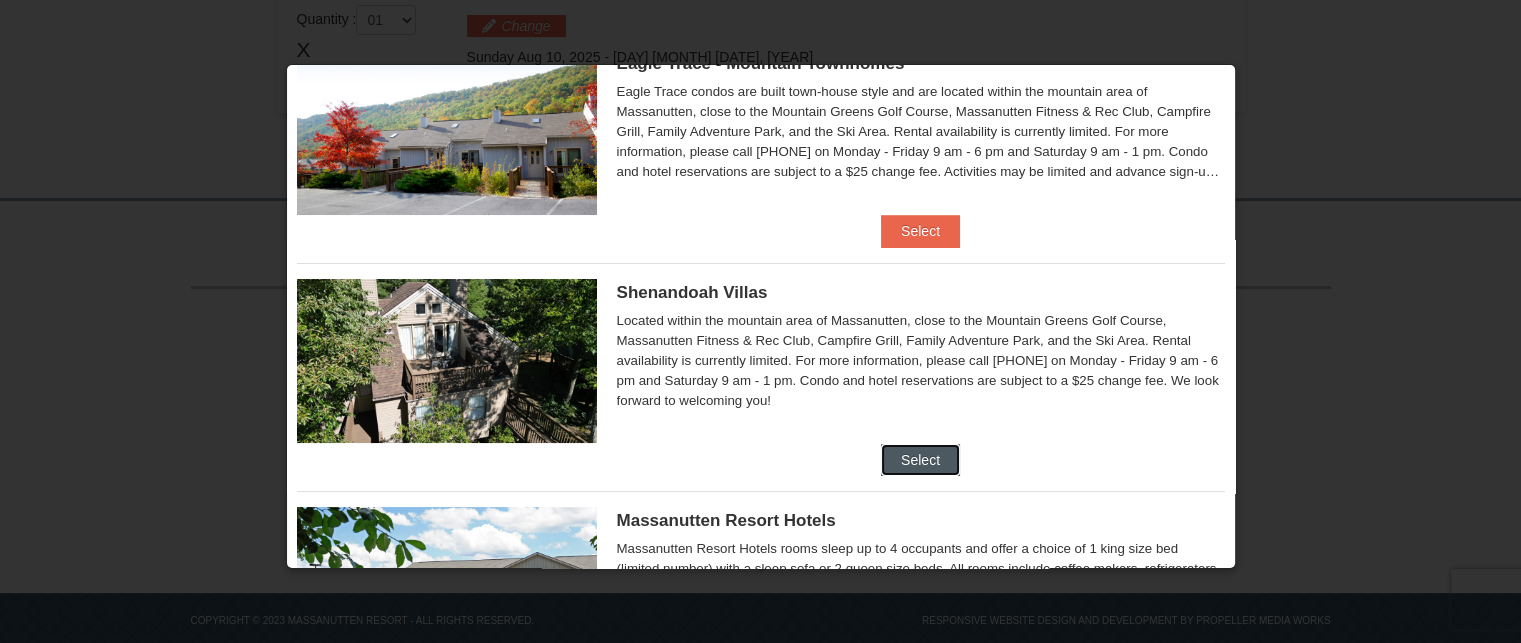 click on "Select" at bounding box center (920, 460) 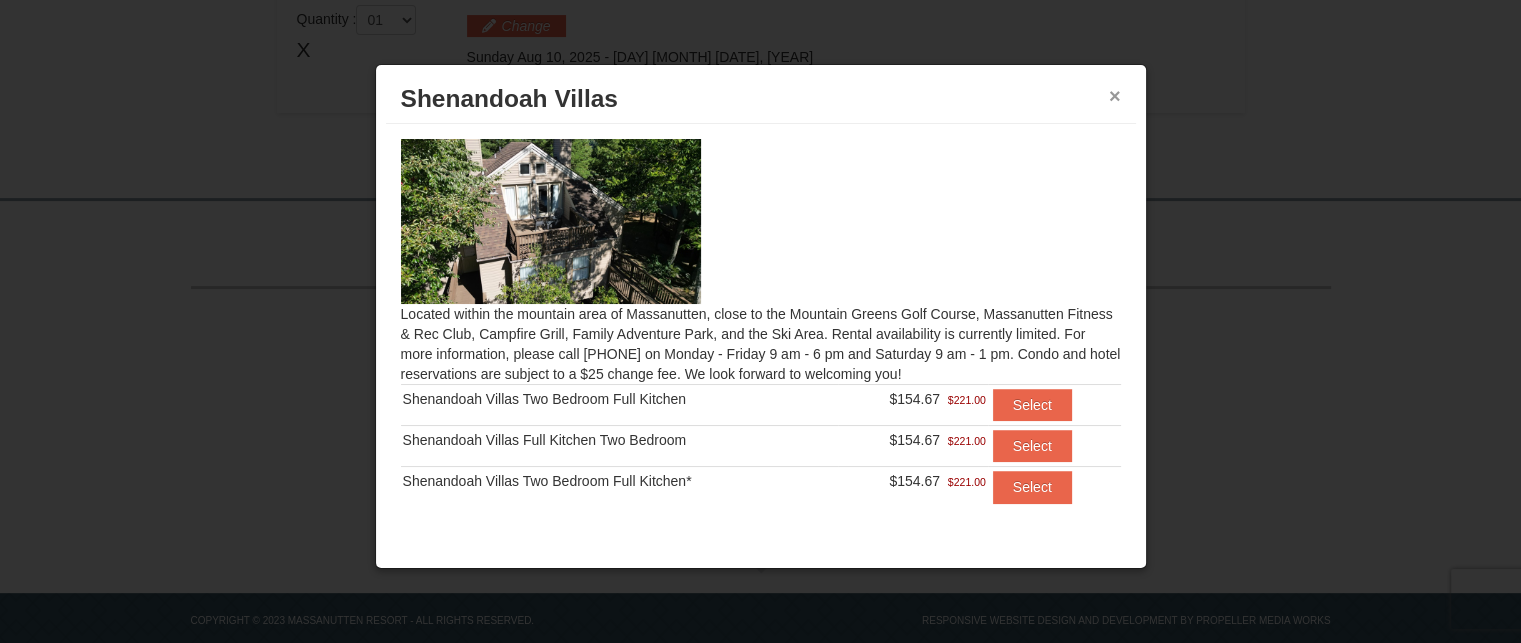 click on "×" at bounding box center (1115, 96) 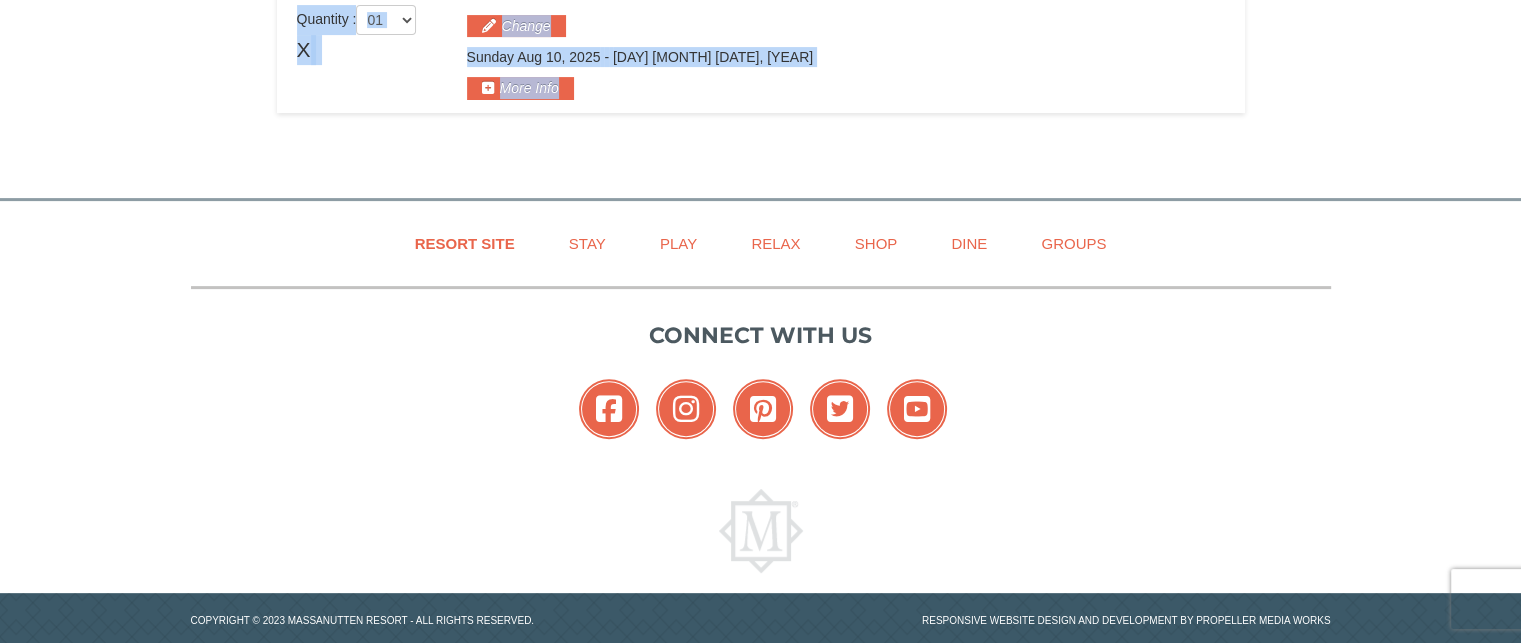 drag, startPoint x: 1113, startPoint y: 92, endPoint x: 1455, endPoint y: 38, distance: 346.2369 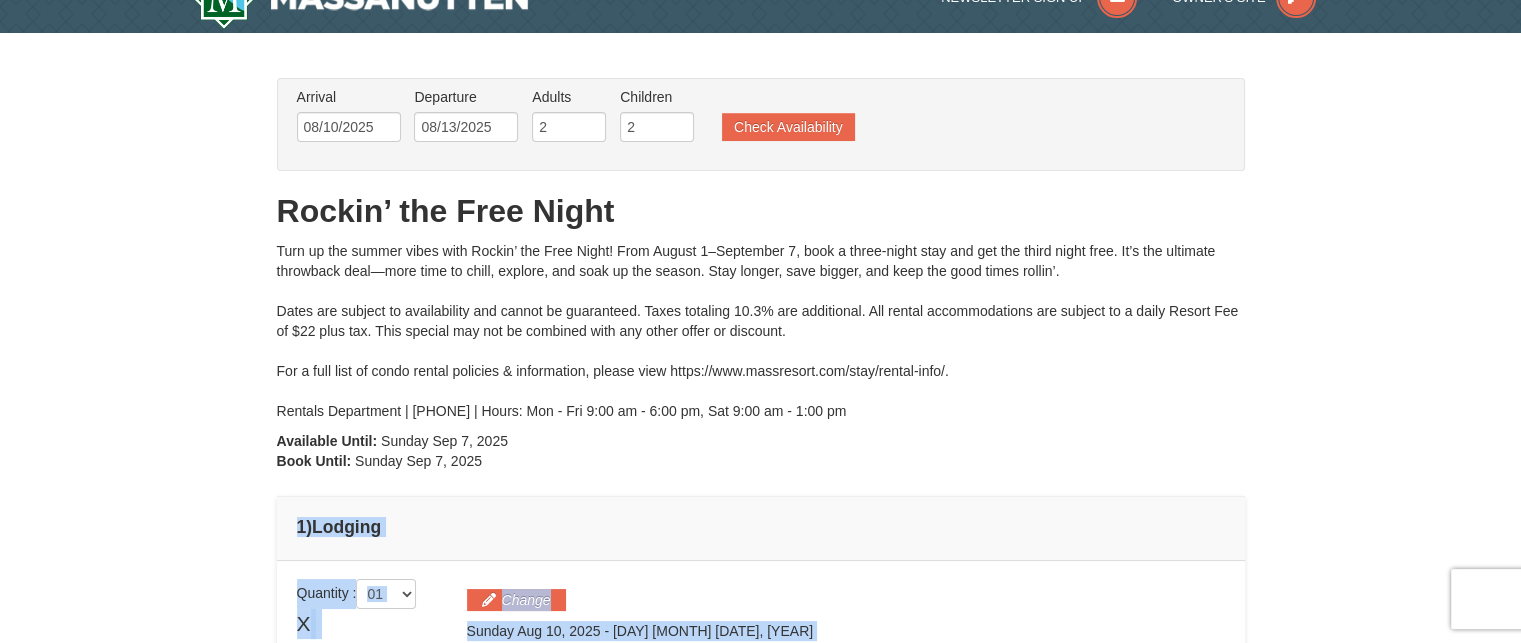 scroll, scrollTop: 0, scrollLeft: 0, axis: both 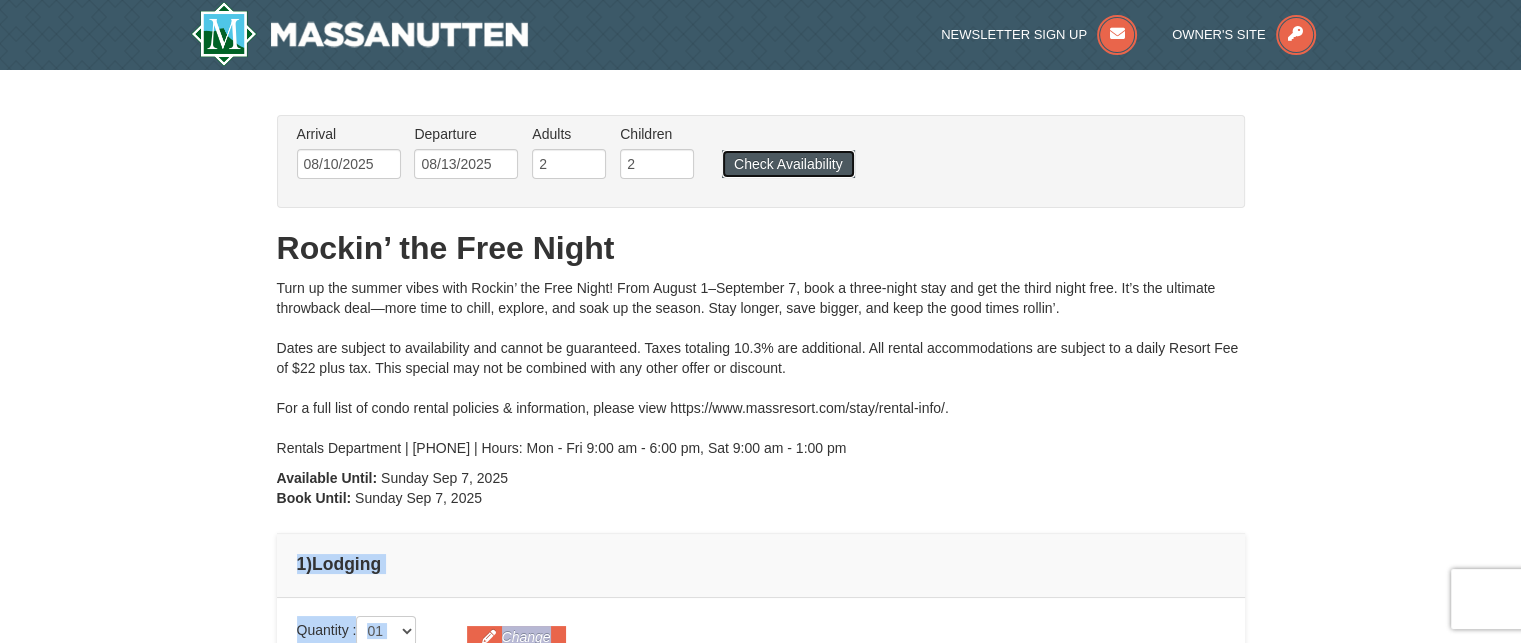 click on "Check Availability" at bounding box center [788, 164] 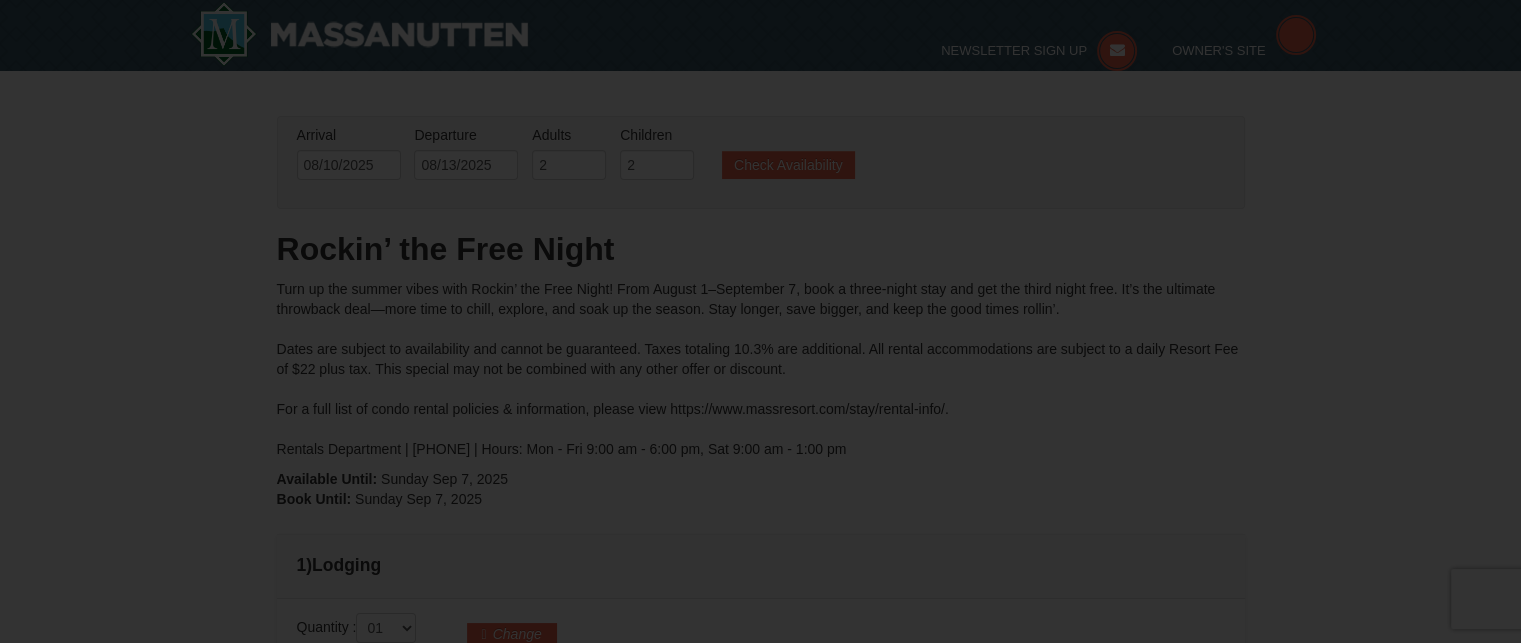 scroll, scrollTop: 185, scrollLeft: 0, axis: vertical 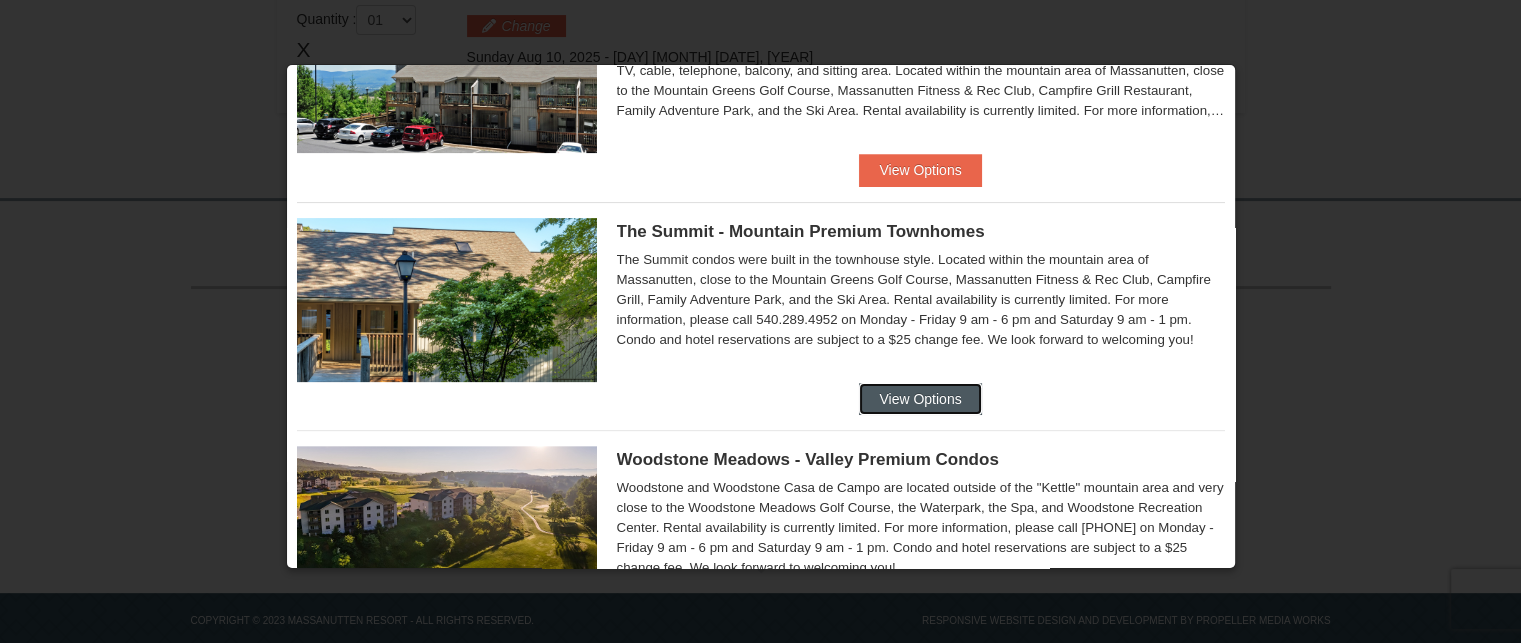 click on "View Options" at bounding box center [920, 399] 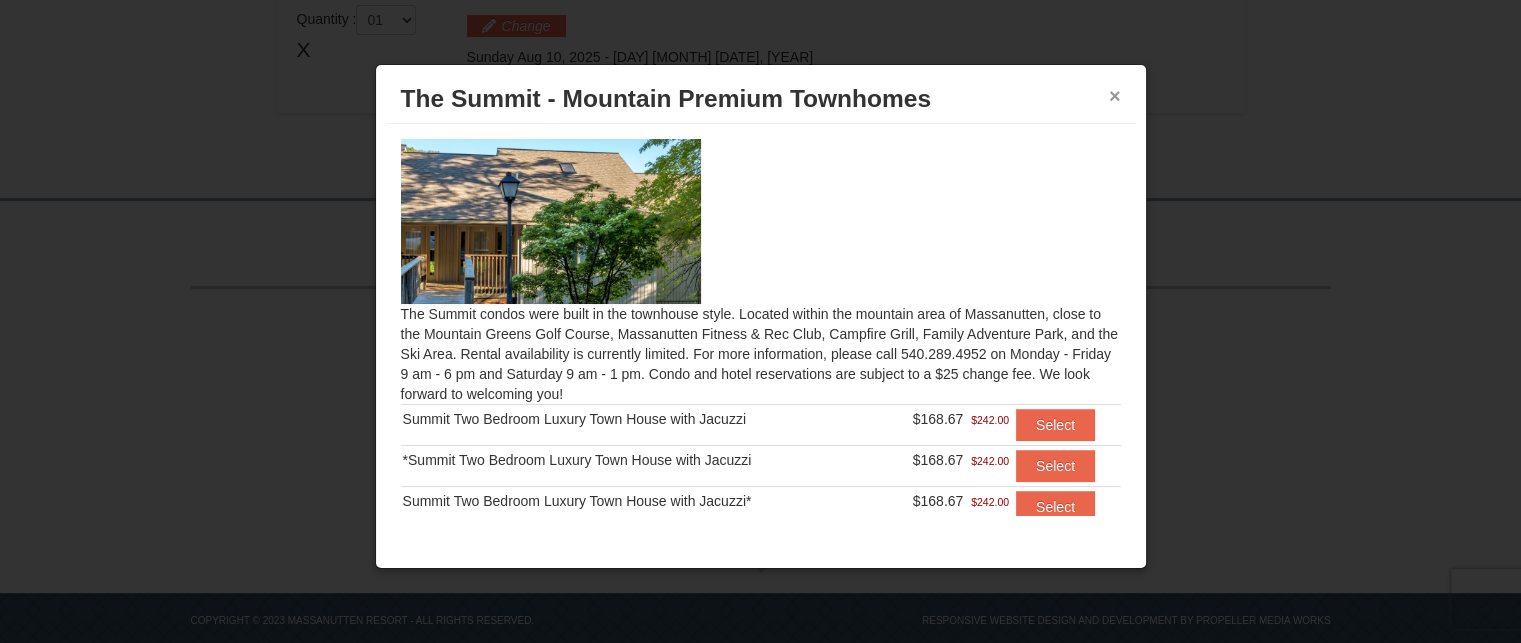 click on "×" at bounding box center (1115, 96) 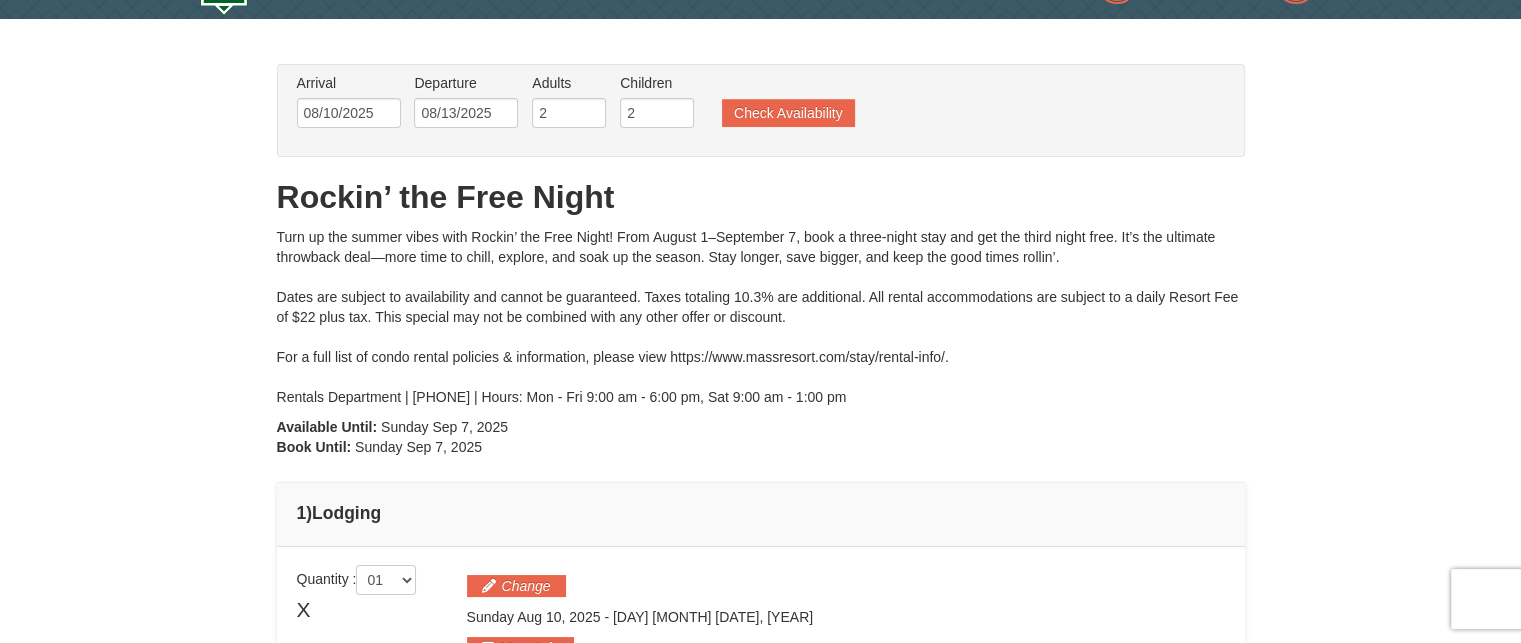 scroll, scrollTop: 0, scrollLeft: 0, axis: both 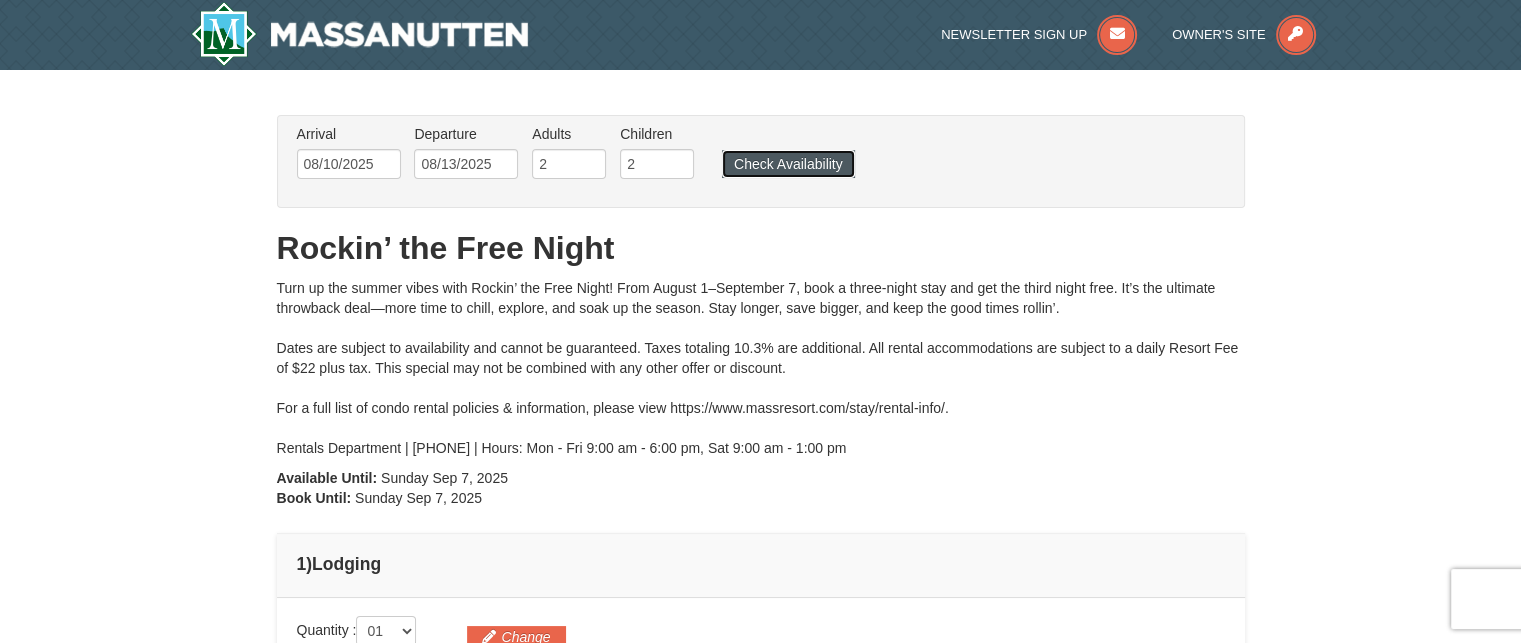 click on "Check Availability" at bounding box center [788, 164] 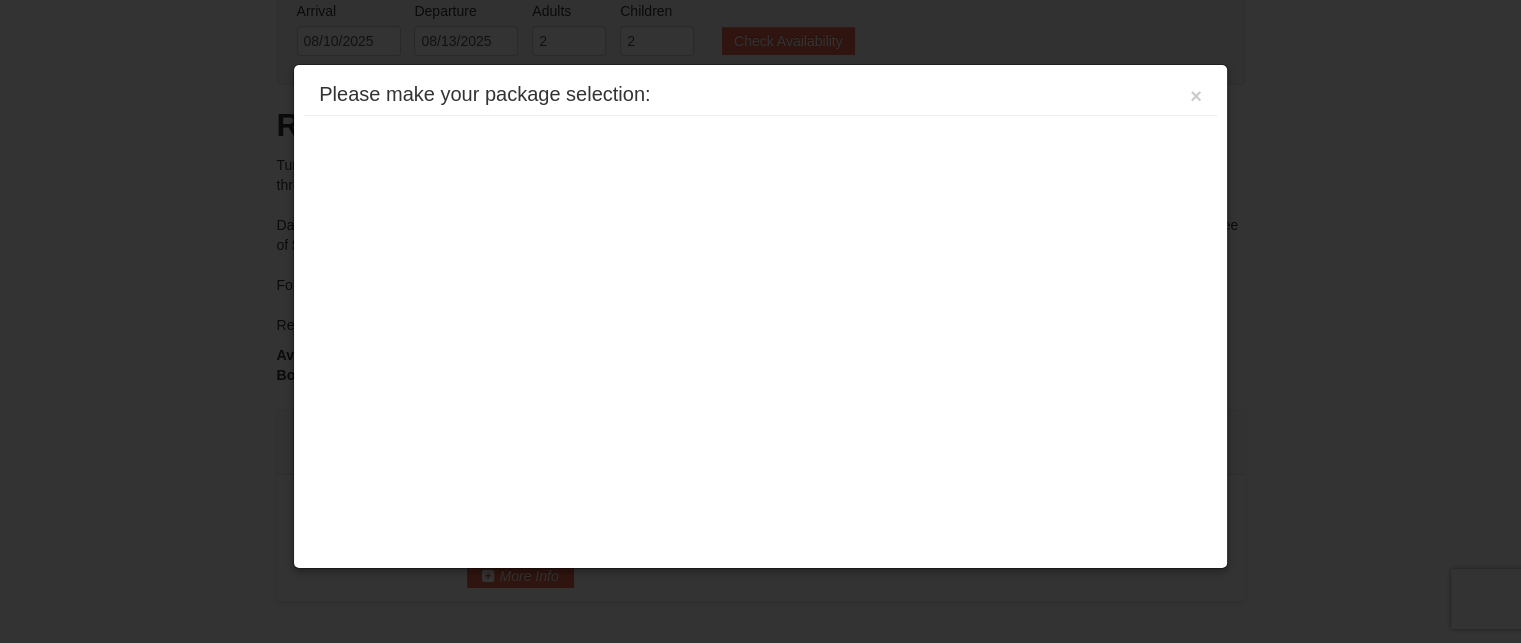 scroll, scrollTop: 285, scrollLeft: 0, axis: vertical 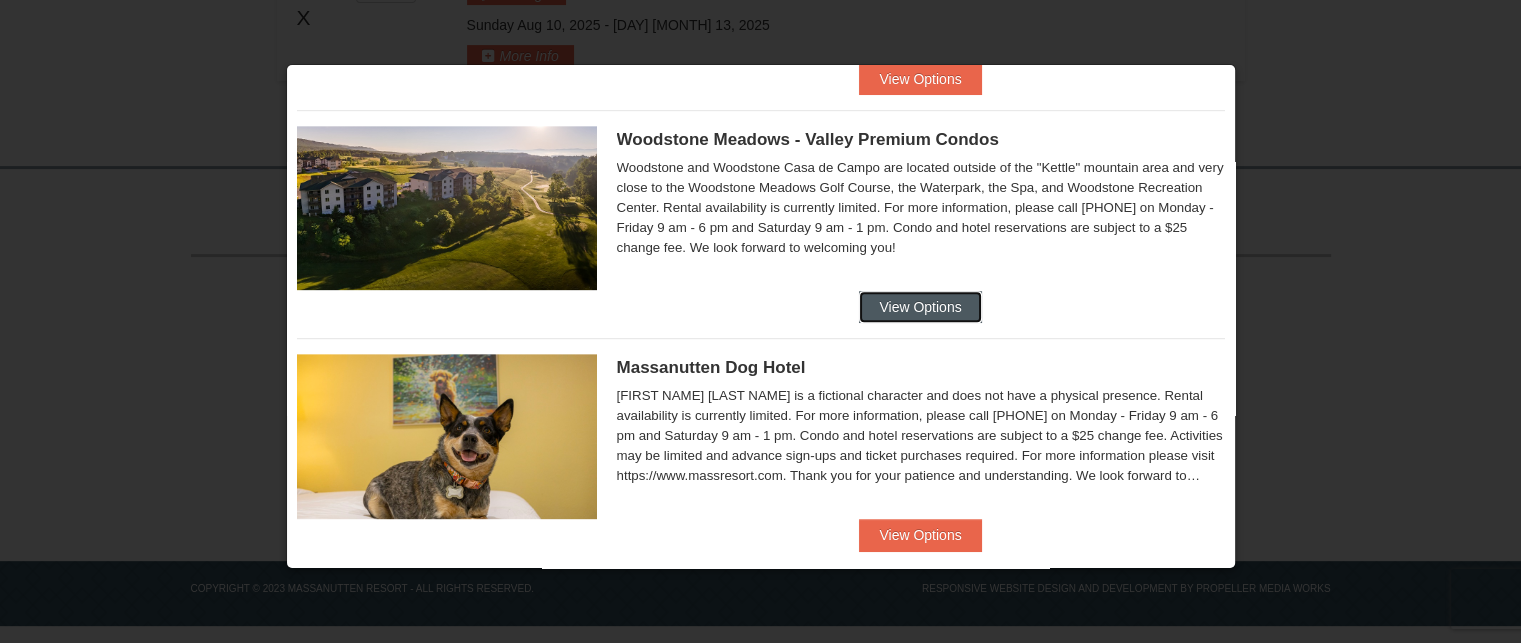 click on "View Options" at bounding box center (920, 307) 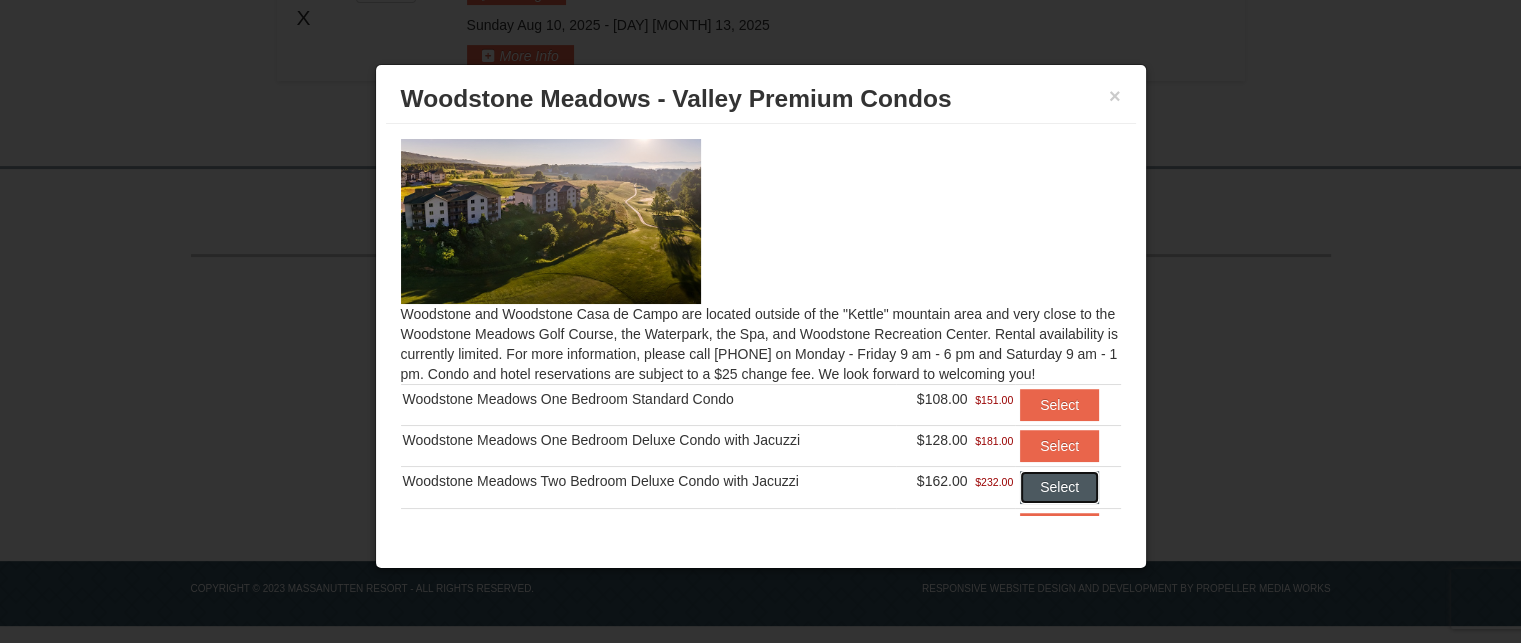 click on "Select" at bounding box center [1059, 487] 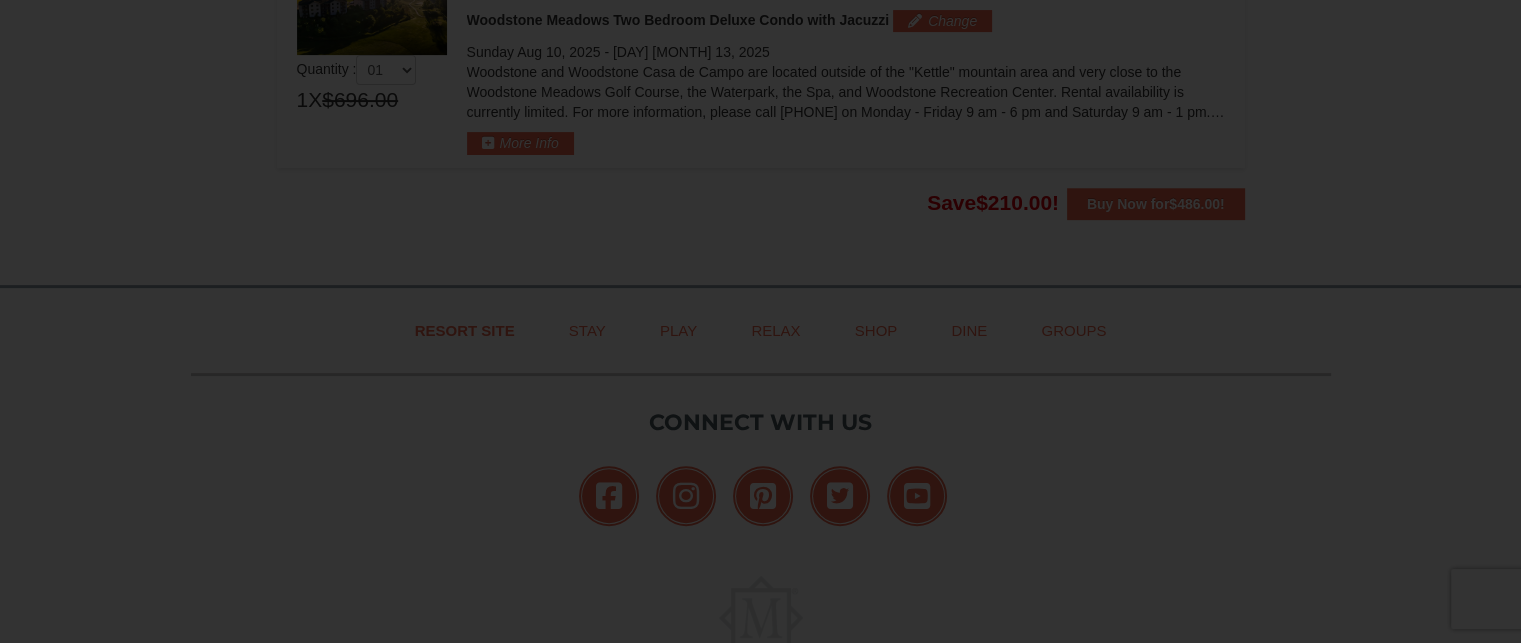 scroll, scrollTop: 724, scrollLeft: 0, axis: vertical 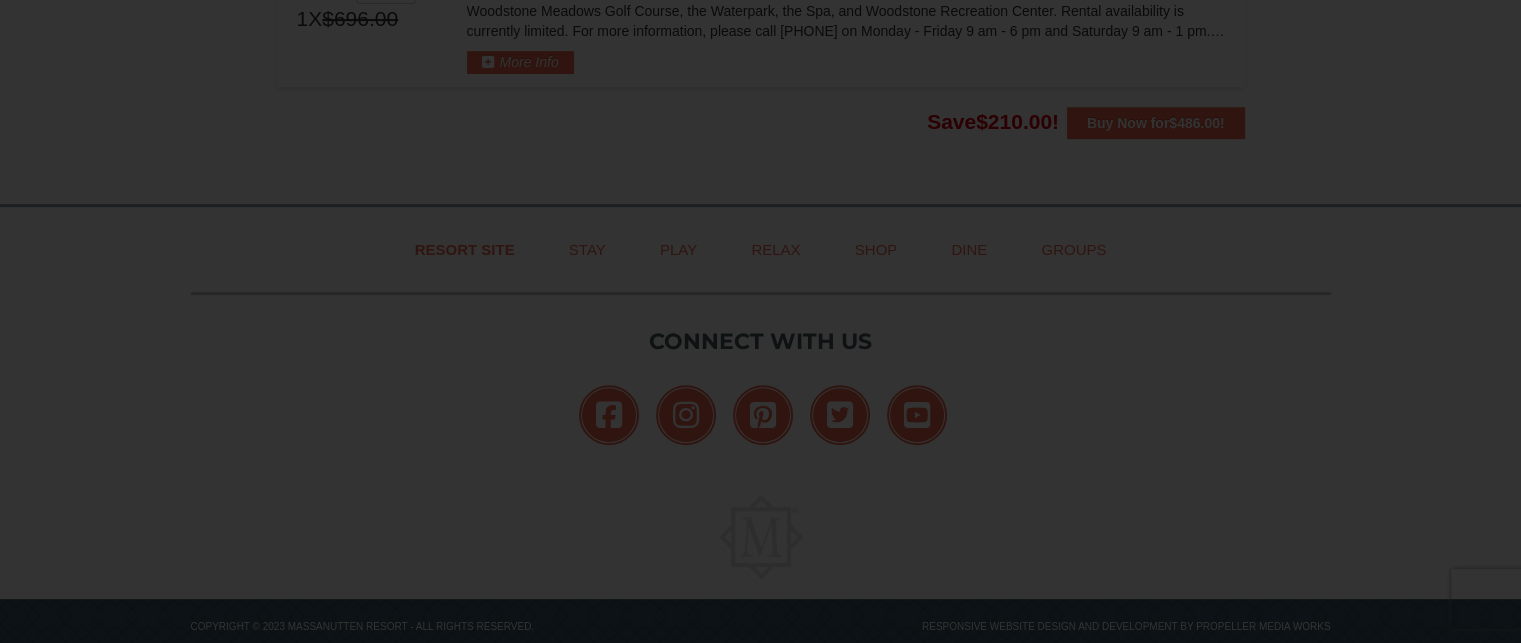 click at bounding box center [760, 321] 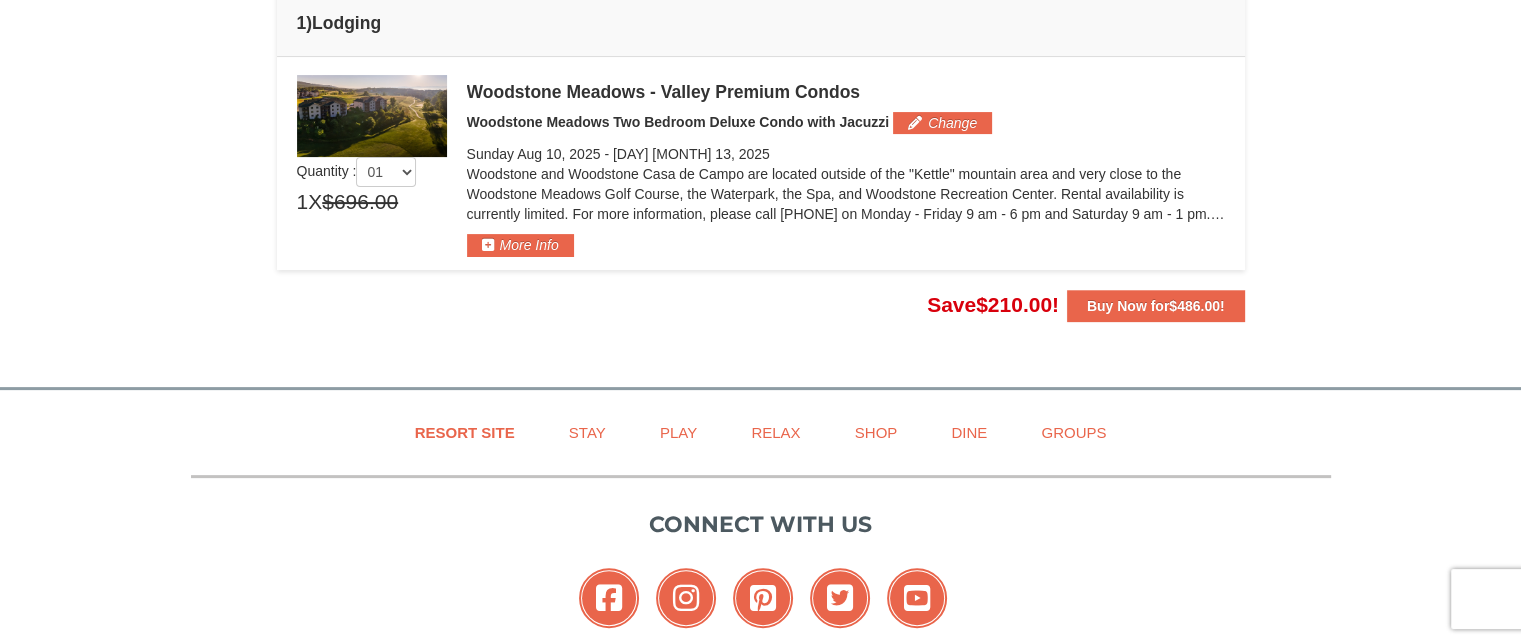scroll, scrollTop: 524, scrollLeft: 0, axis: vertical 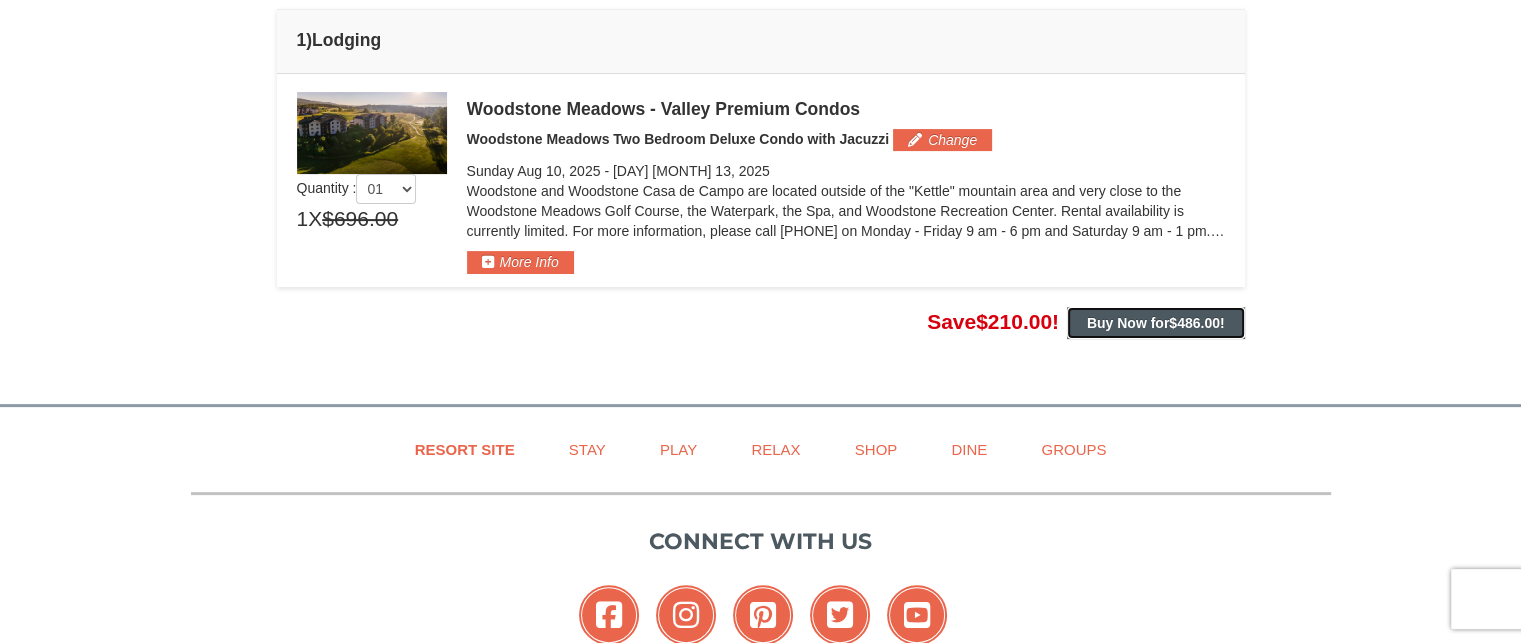 click on "$486.00" at bounding box center (1194, 323) 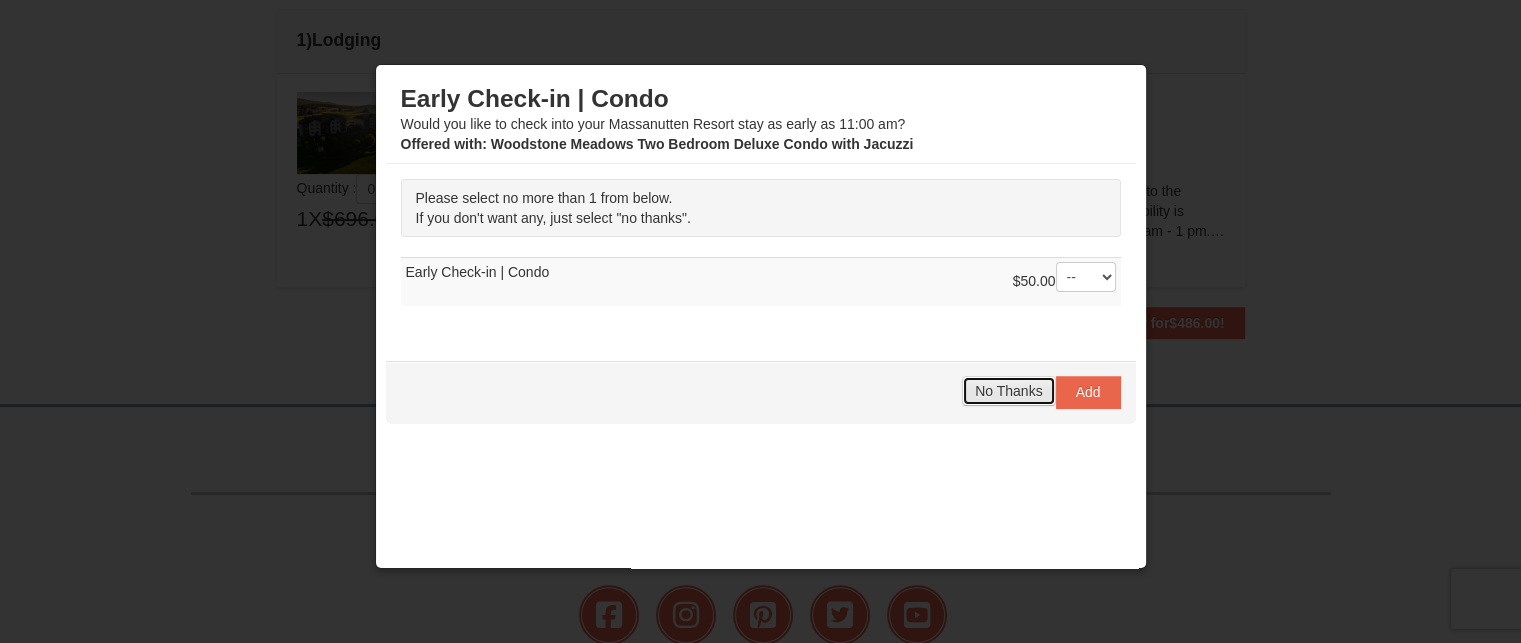 click on "No Thanks" at bounding box center (1008, 391) 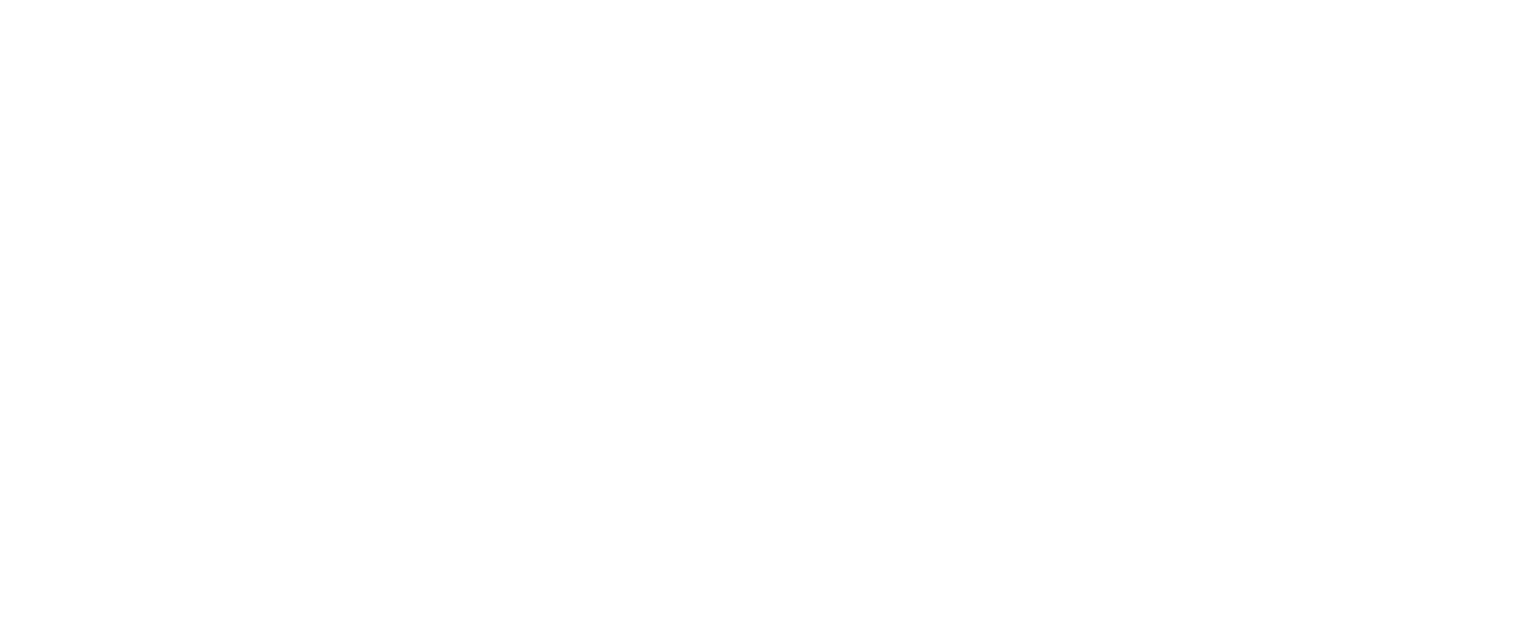 scroll, scrollTop: 0, scrollLeft: 0, axis: both 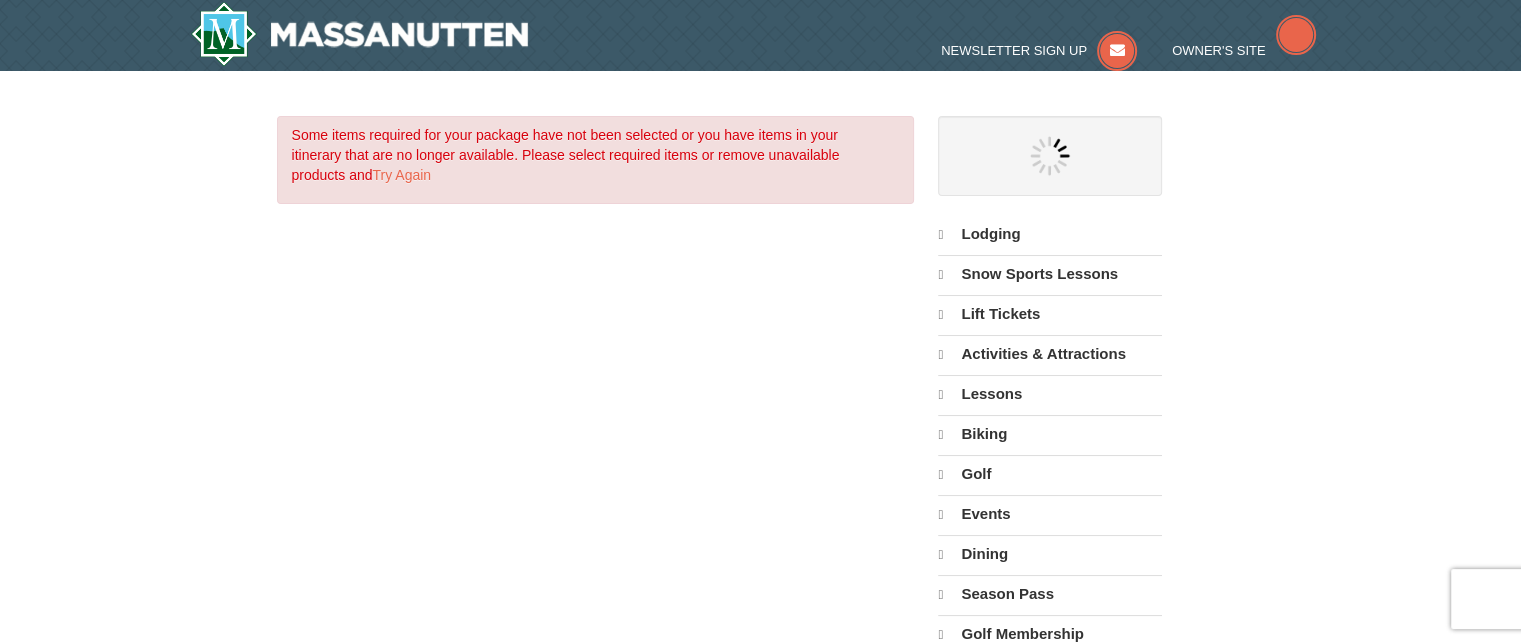 select on "8" 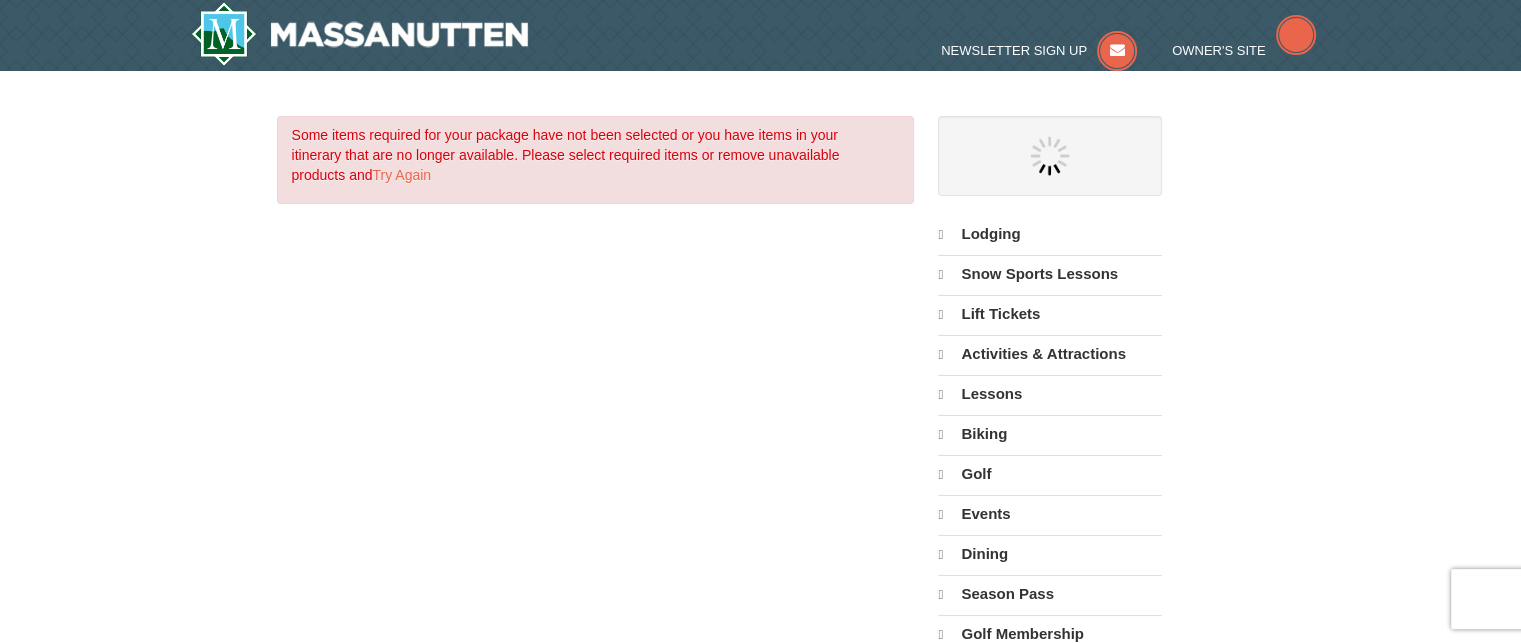 select on "8" 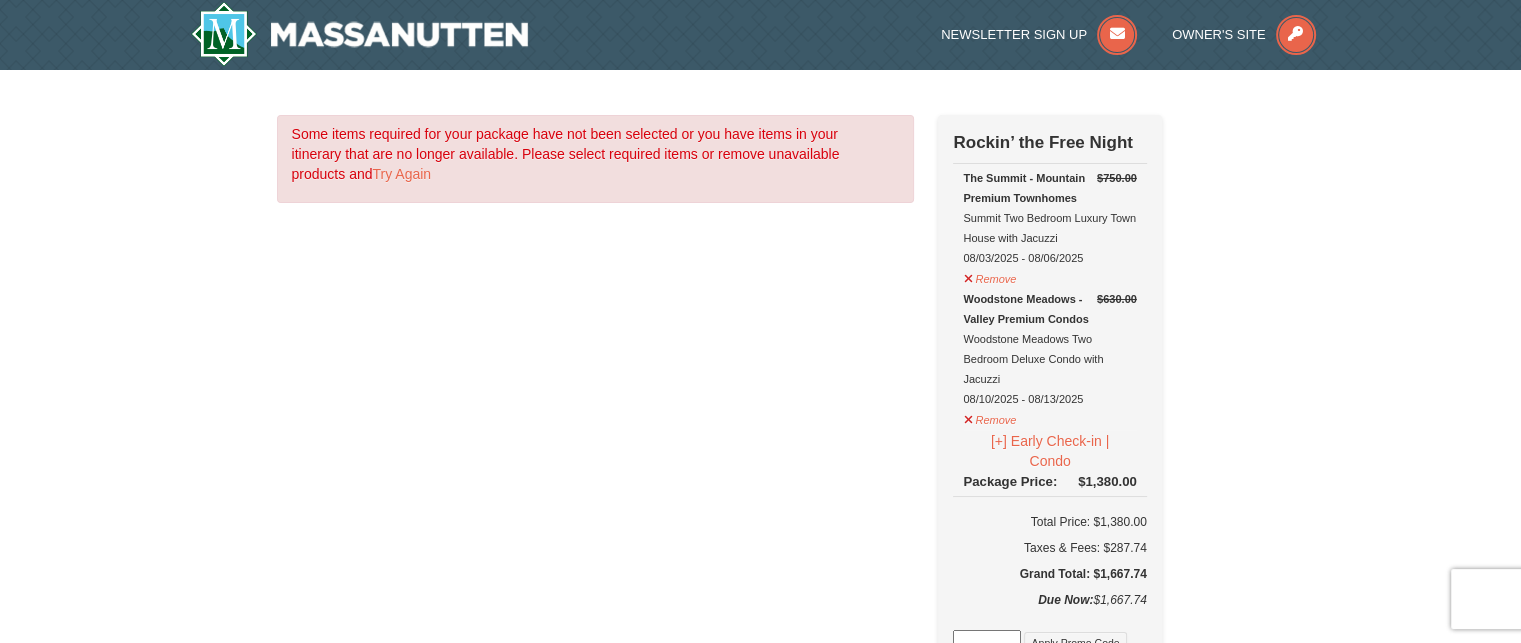 scroll, scrollTop: 0, scrollLeft: 0, axis: both 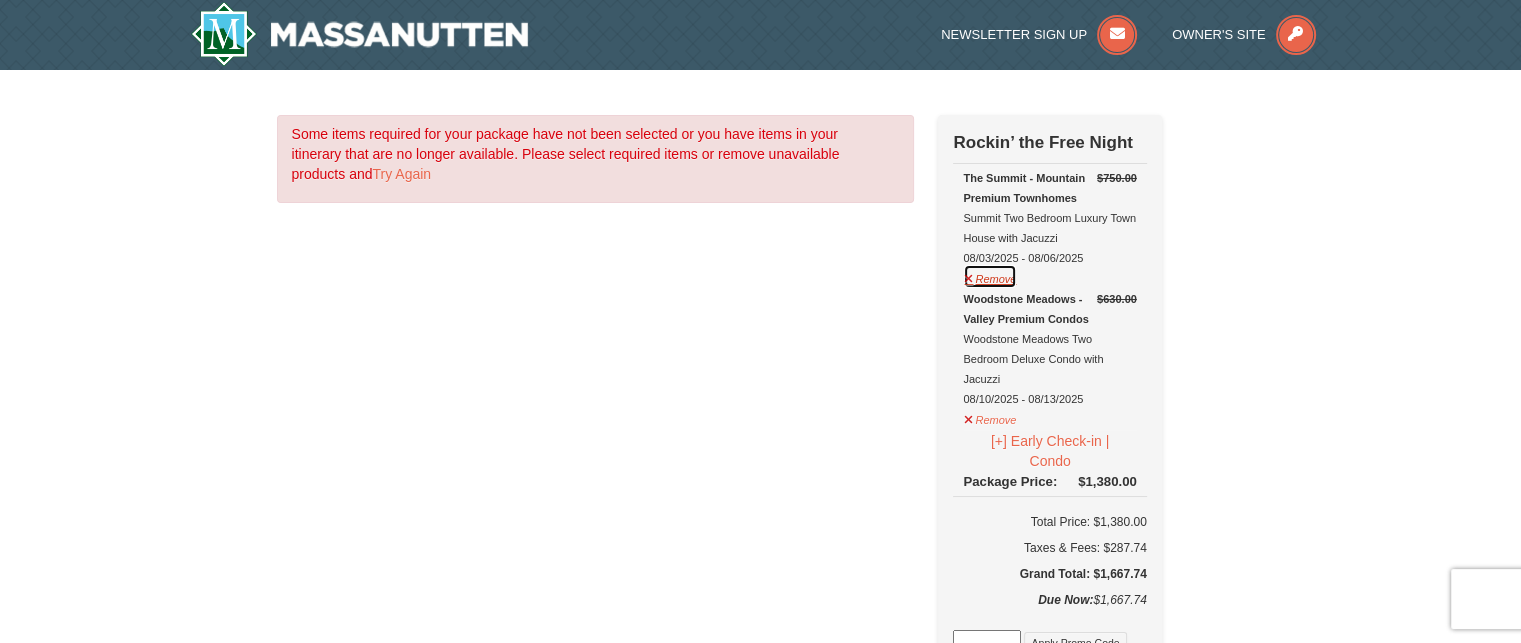 click on "Remove" at bounding box center [990, 276] 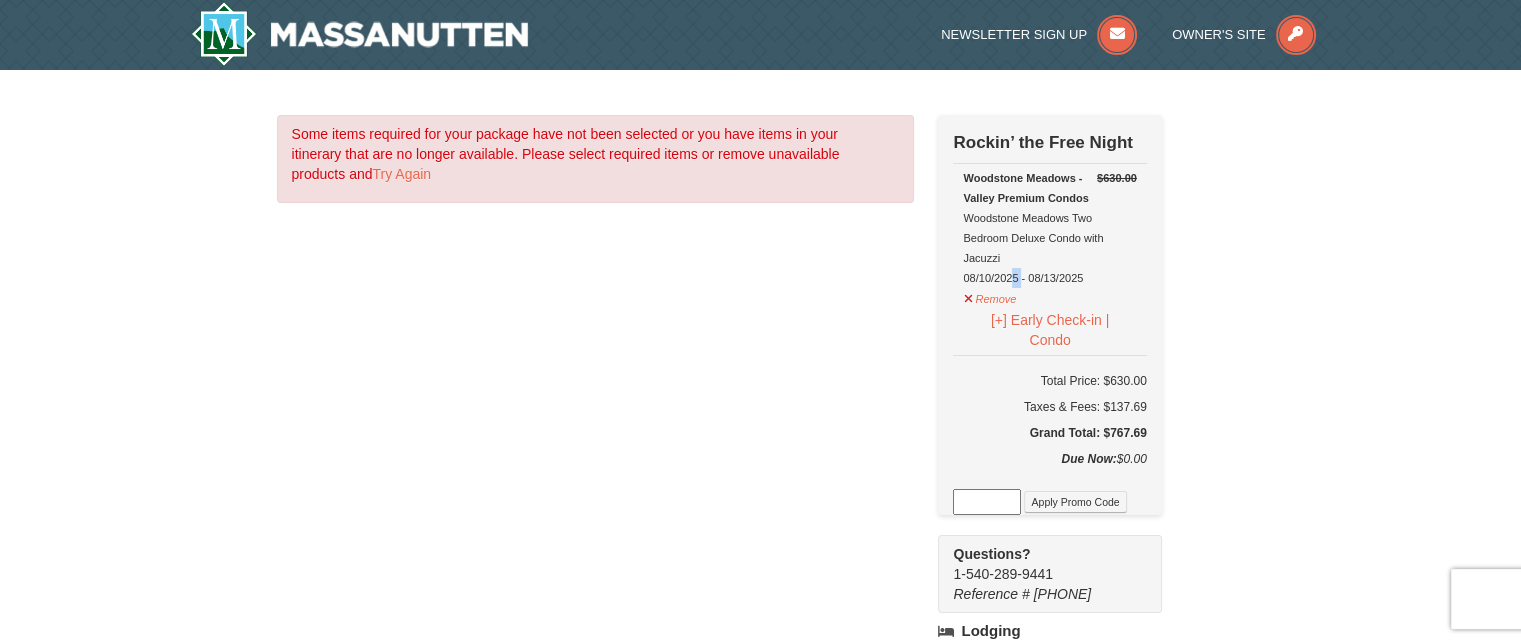 click on "Woodstone Meadows - Valley Premium Condos
Woodstone Meadows Two Bedroom Deluxe Condo with Jacuzzi
08/10/2025 - 08/13/2025" at bounding box center (1049, 228) 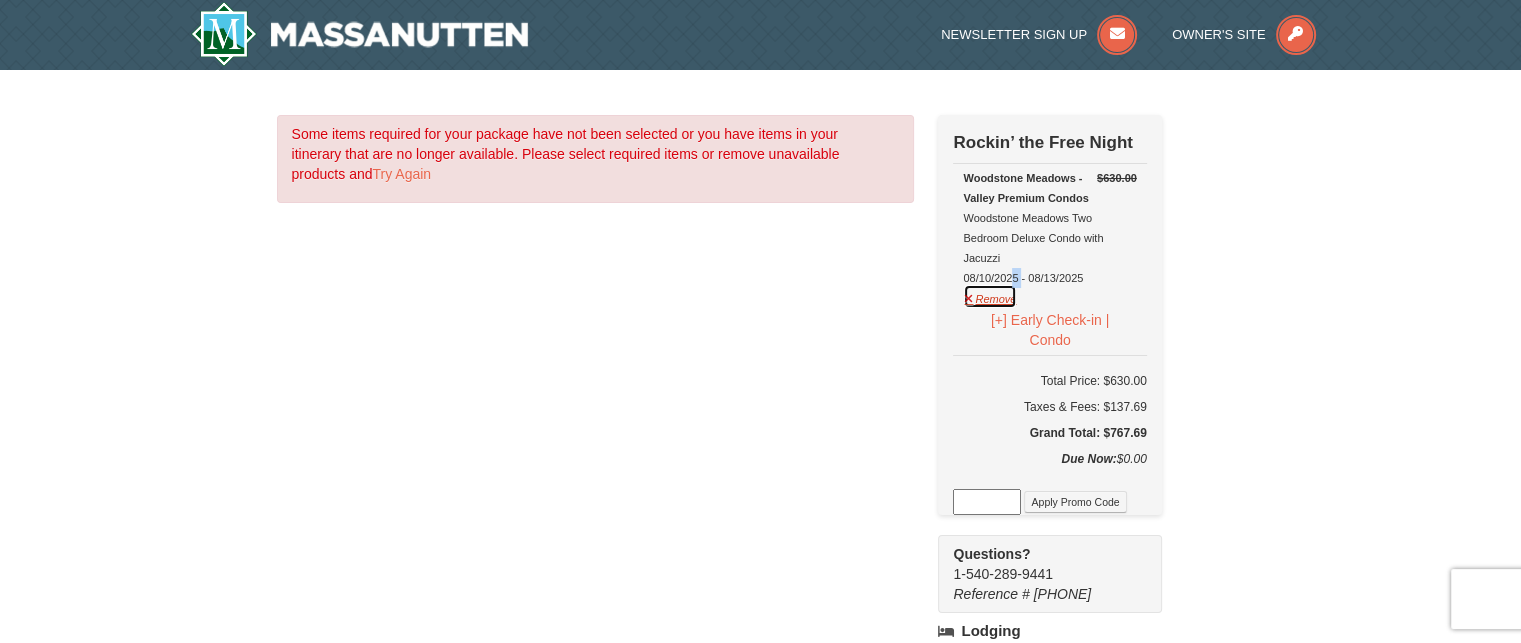 type 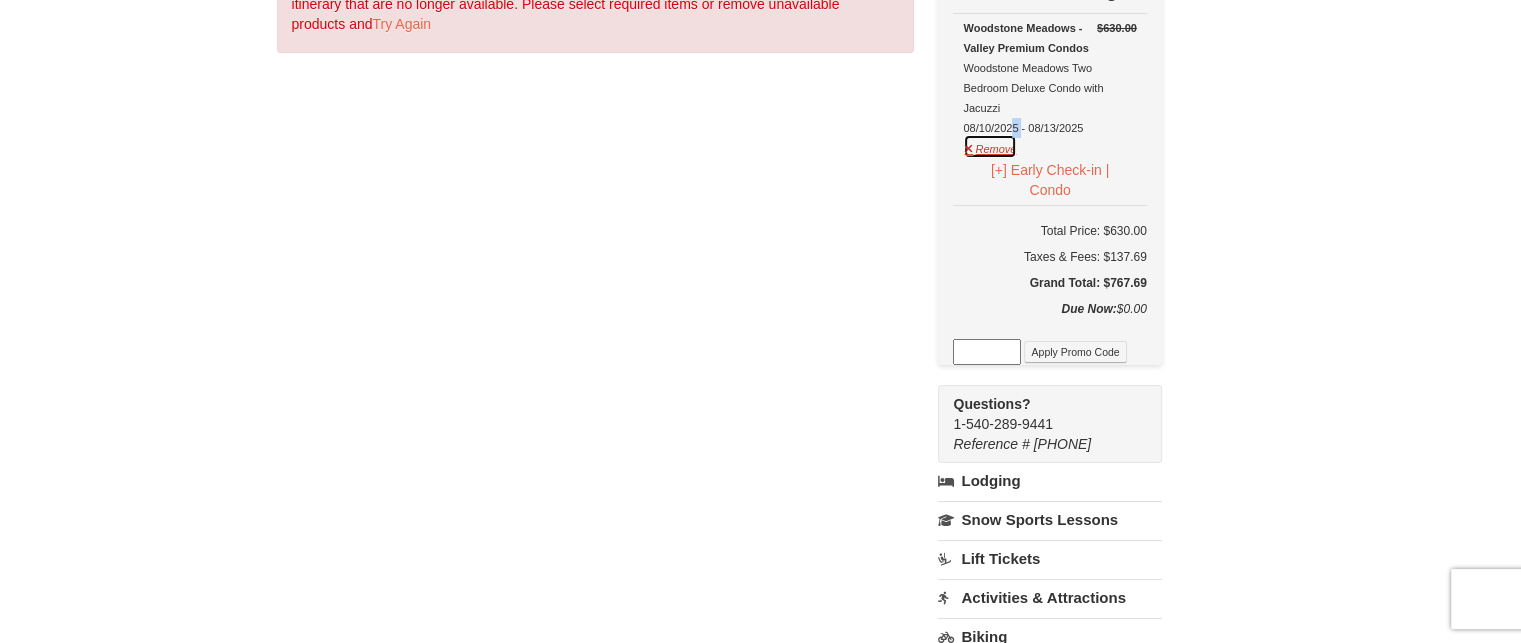 scroll, scrollTop: 160, scrollLeft: 0, axis: vertical 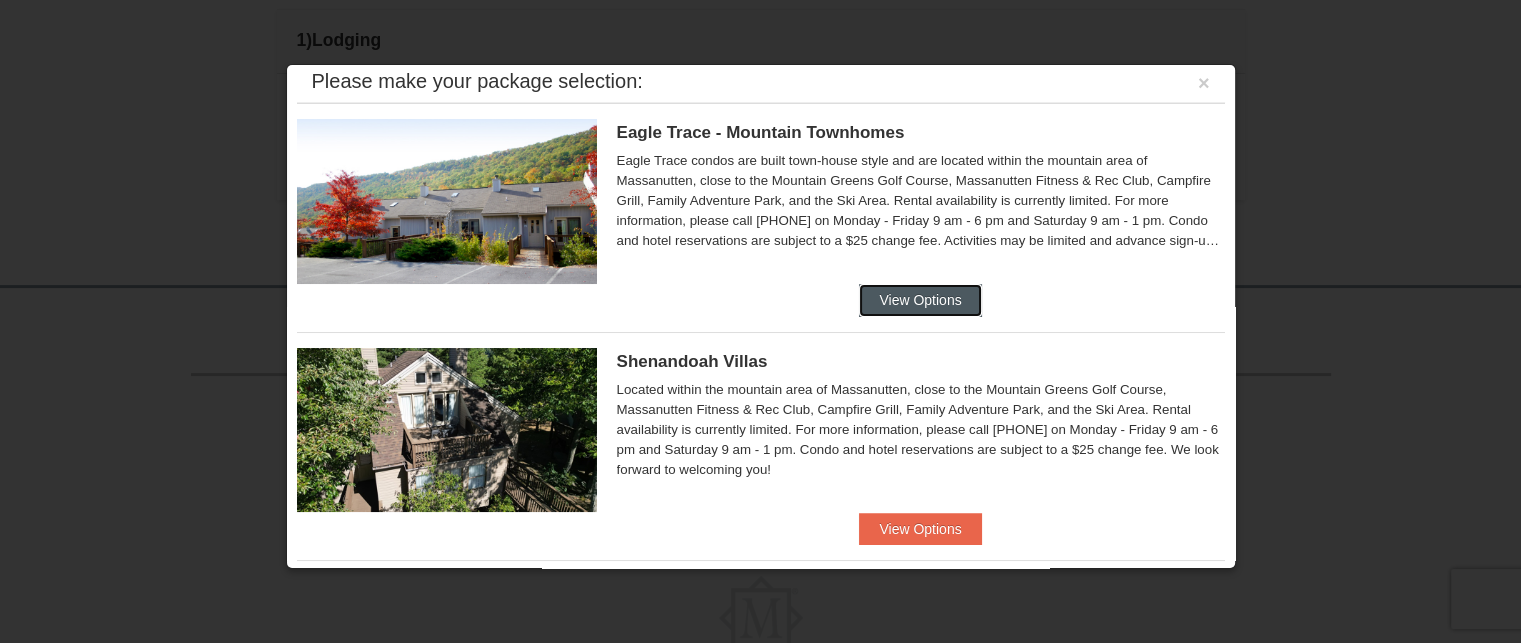 click on "View Options" at bounding box center [920, 300] 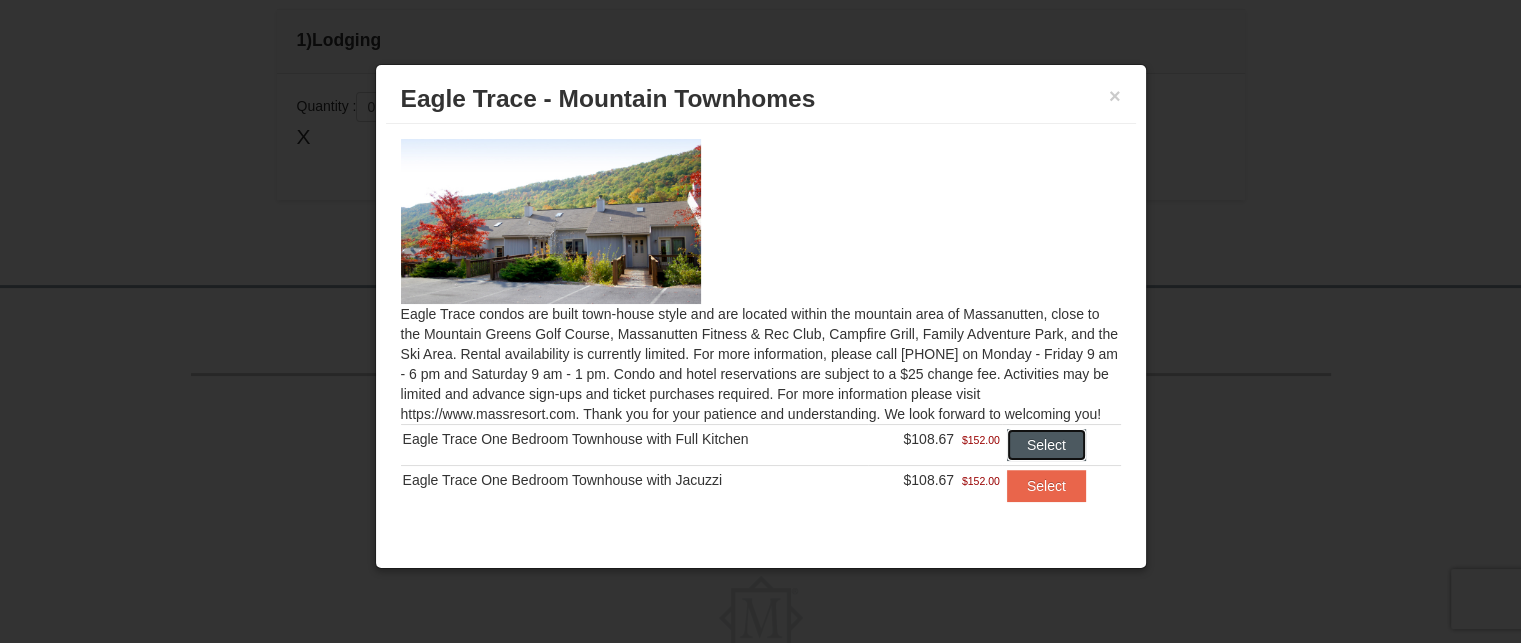 click on "Select" at bounding box center (1046, 445) 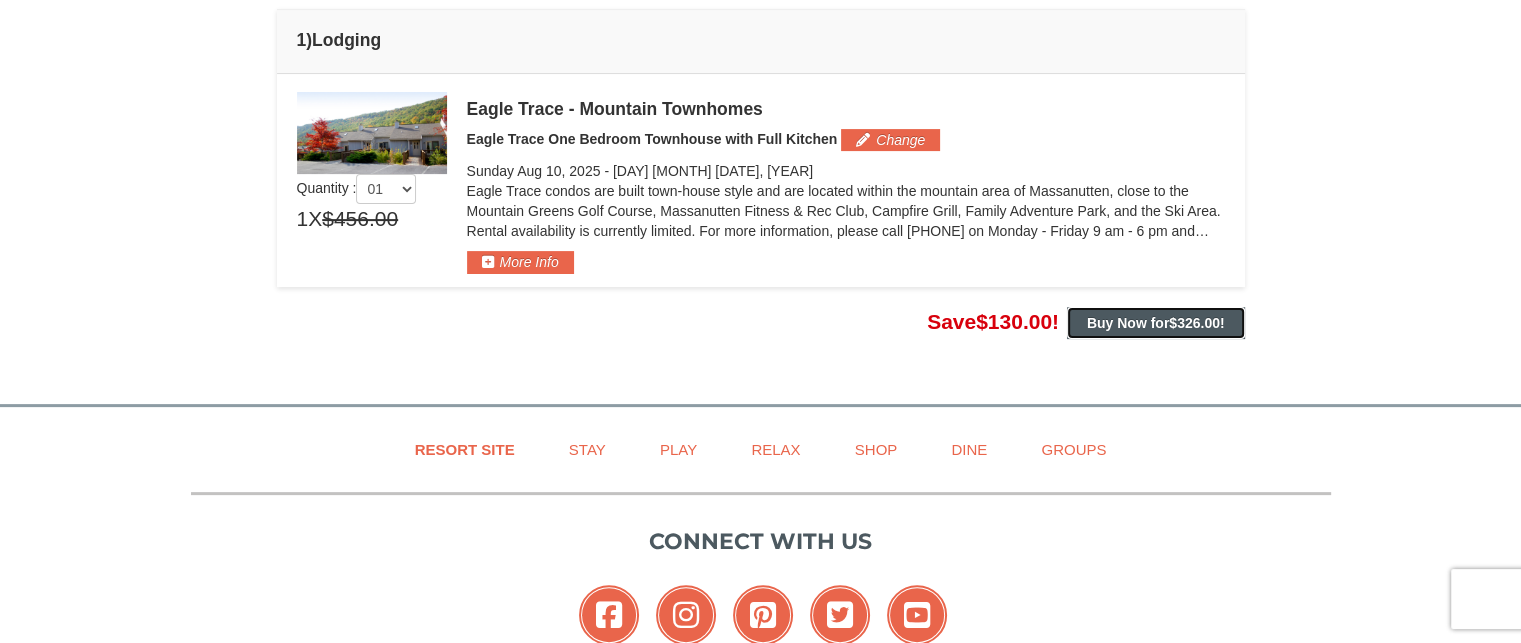 click on "Buy Now for
$326.00 !" at bounding box center [1156, 323] 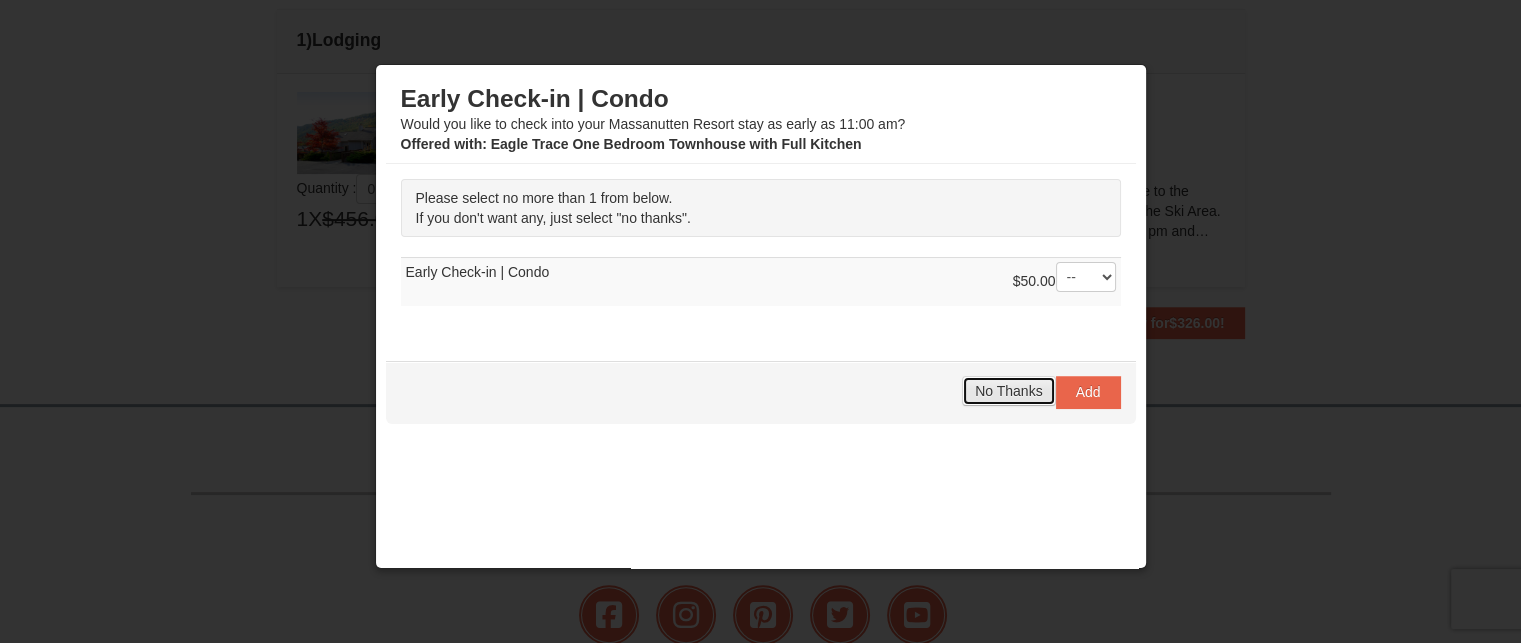 click on "No Thanks" at bounding box center (1008, 391) 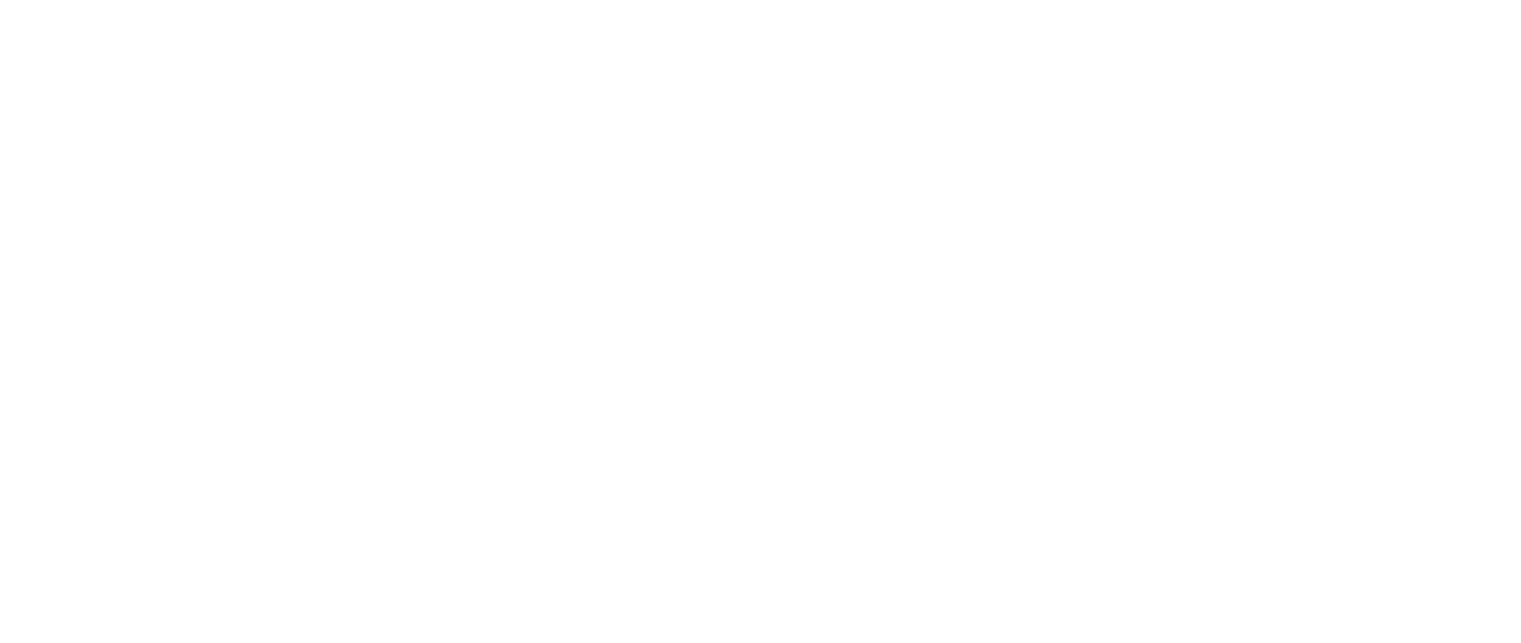 scroll, scrollTop: 0, scrollLeft: 0, axis: both 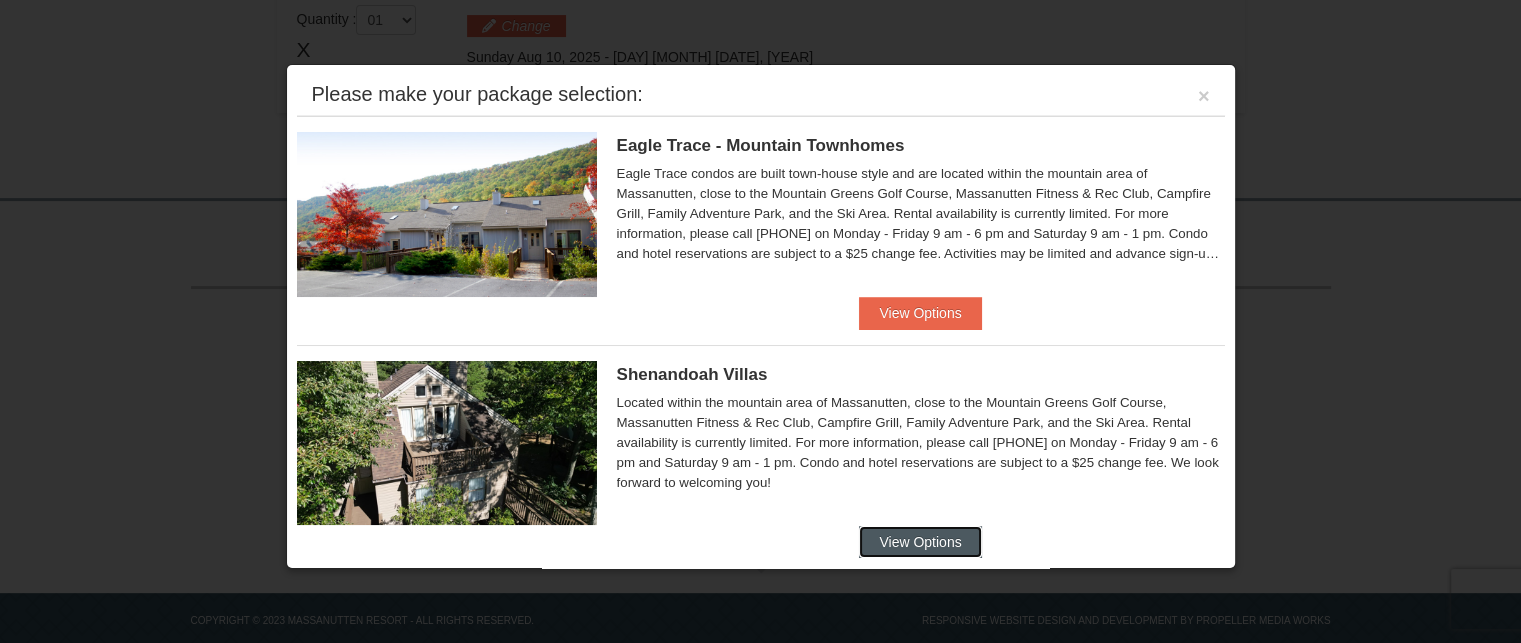 click on "View Options" at bounding box center [920, 542] 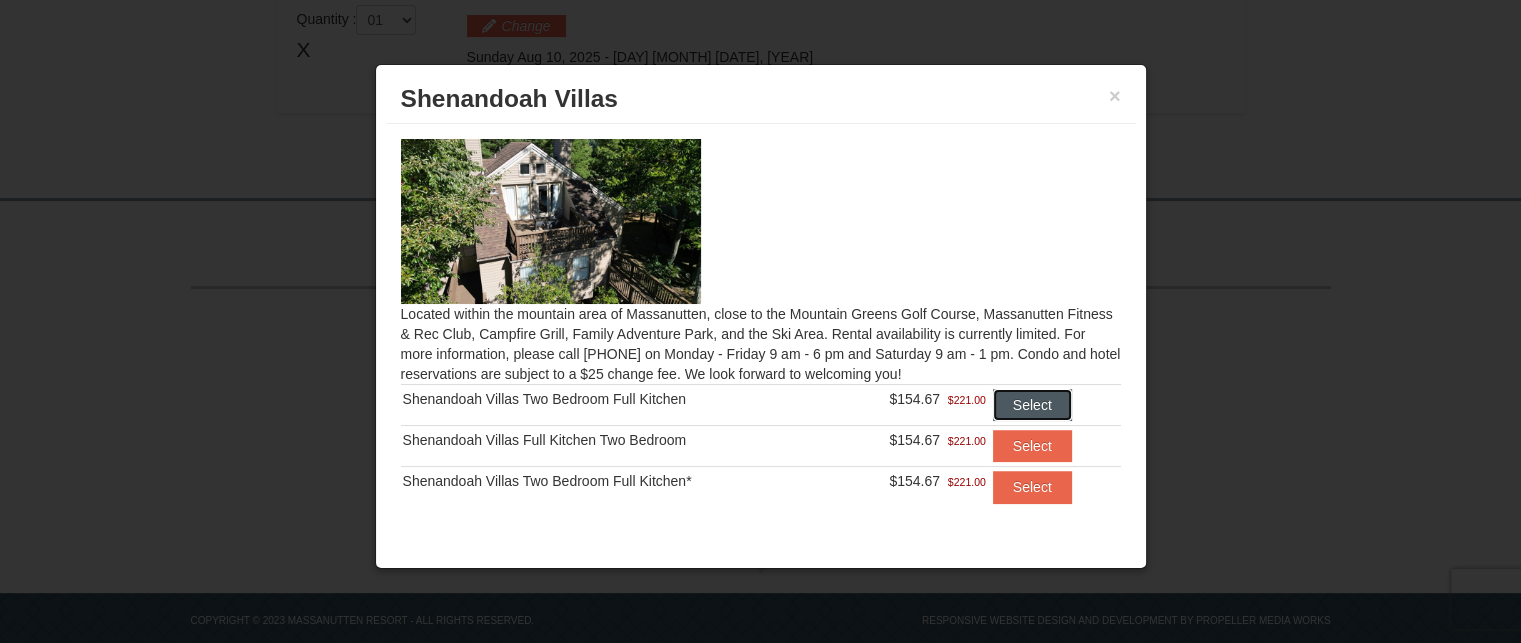 click on "Select" at bounding box center [1032, 405] 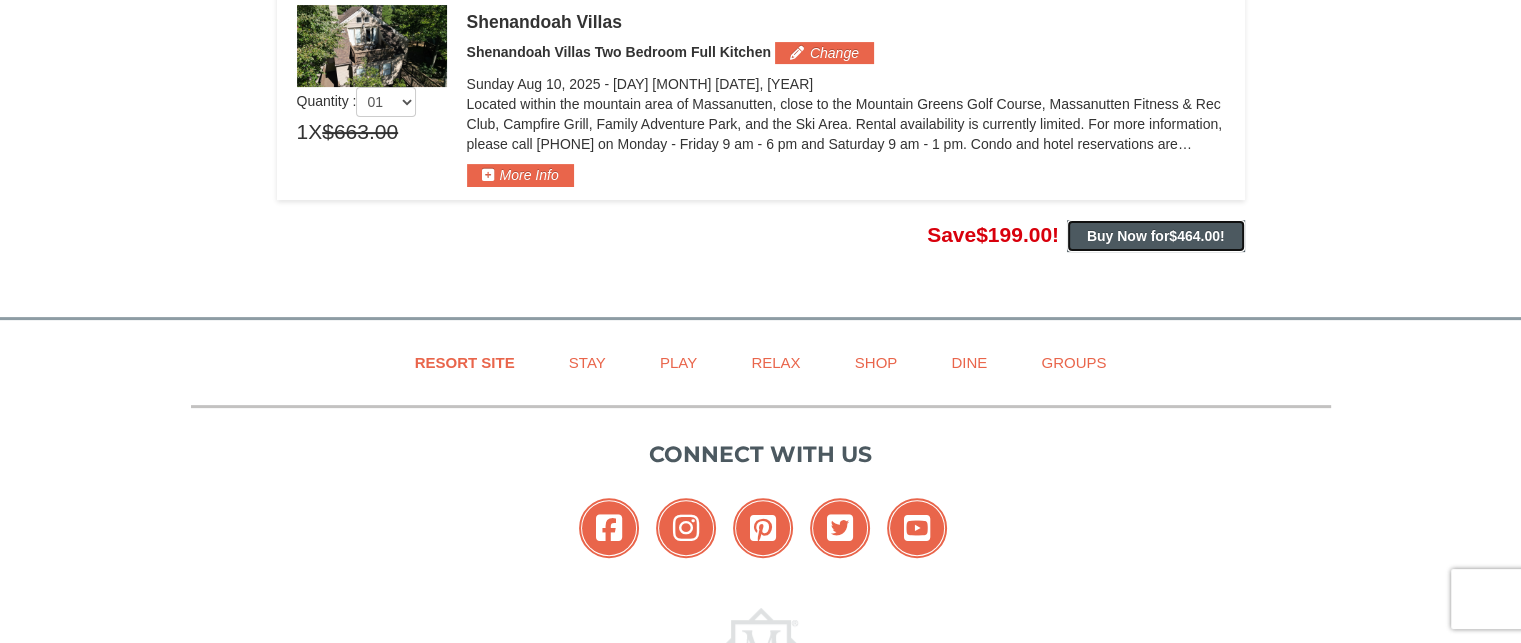 click on "Buy Now for
$464.00 !" at bounding box center (1156, 236) 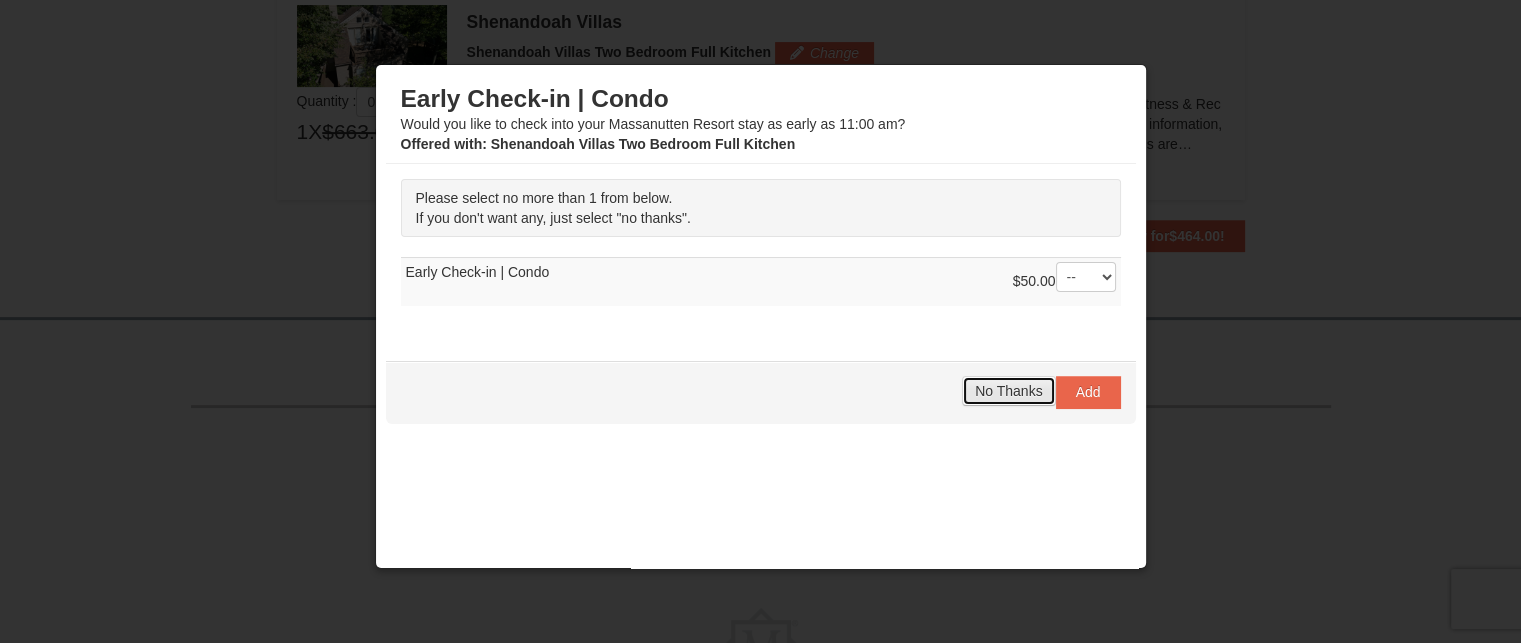 click on "No Thanks" at bounding box center [1008, 391] 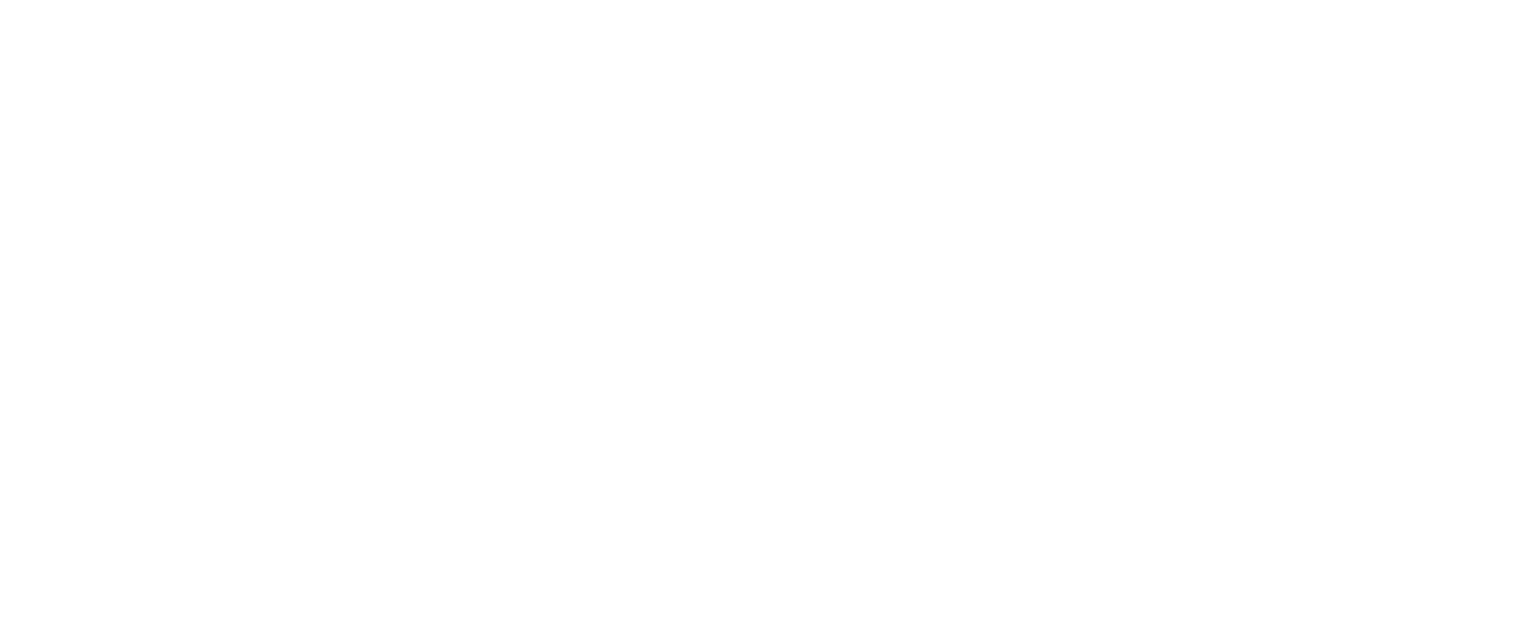 scroll, scrollTop: 0, scrollLeft: 0, axis: both 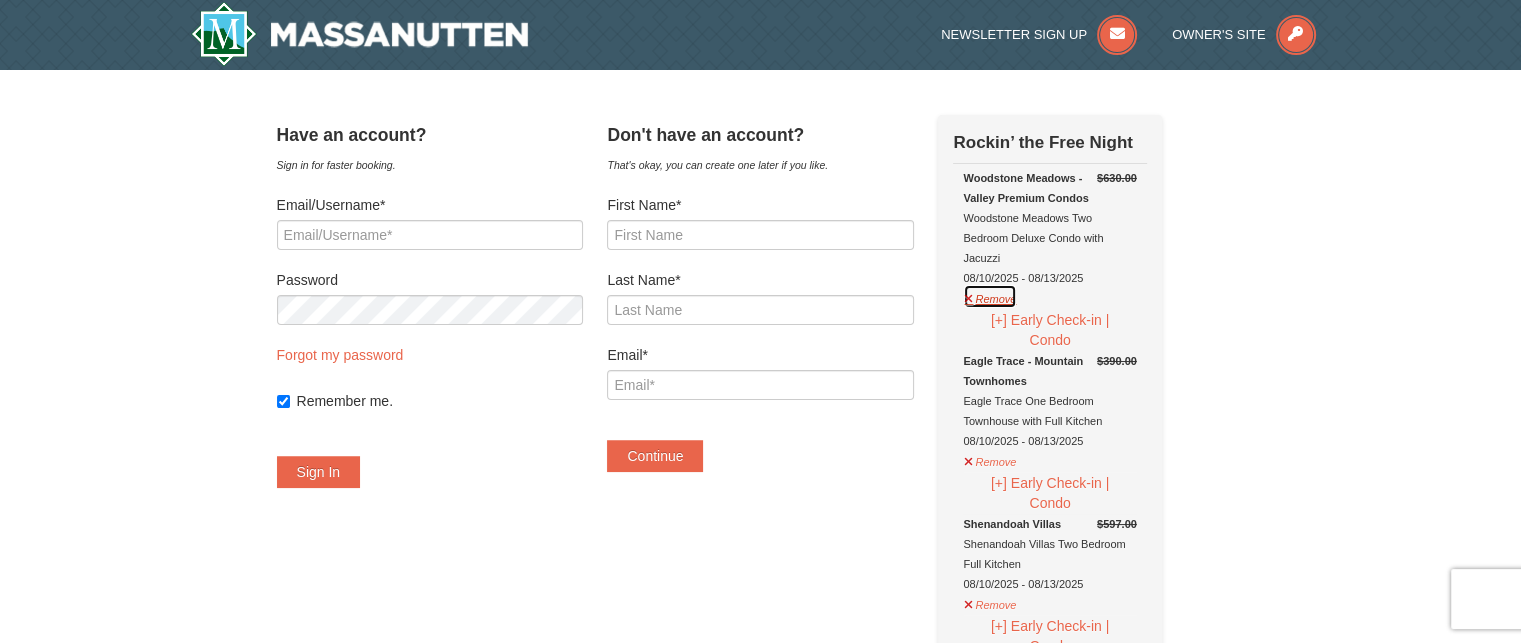 click on "Remove" at bounding box center (990, 296) 